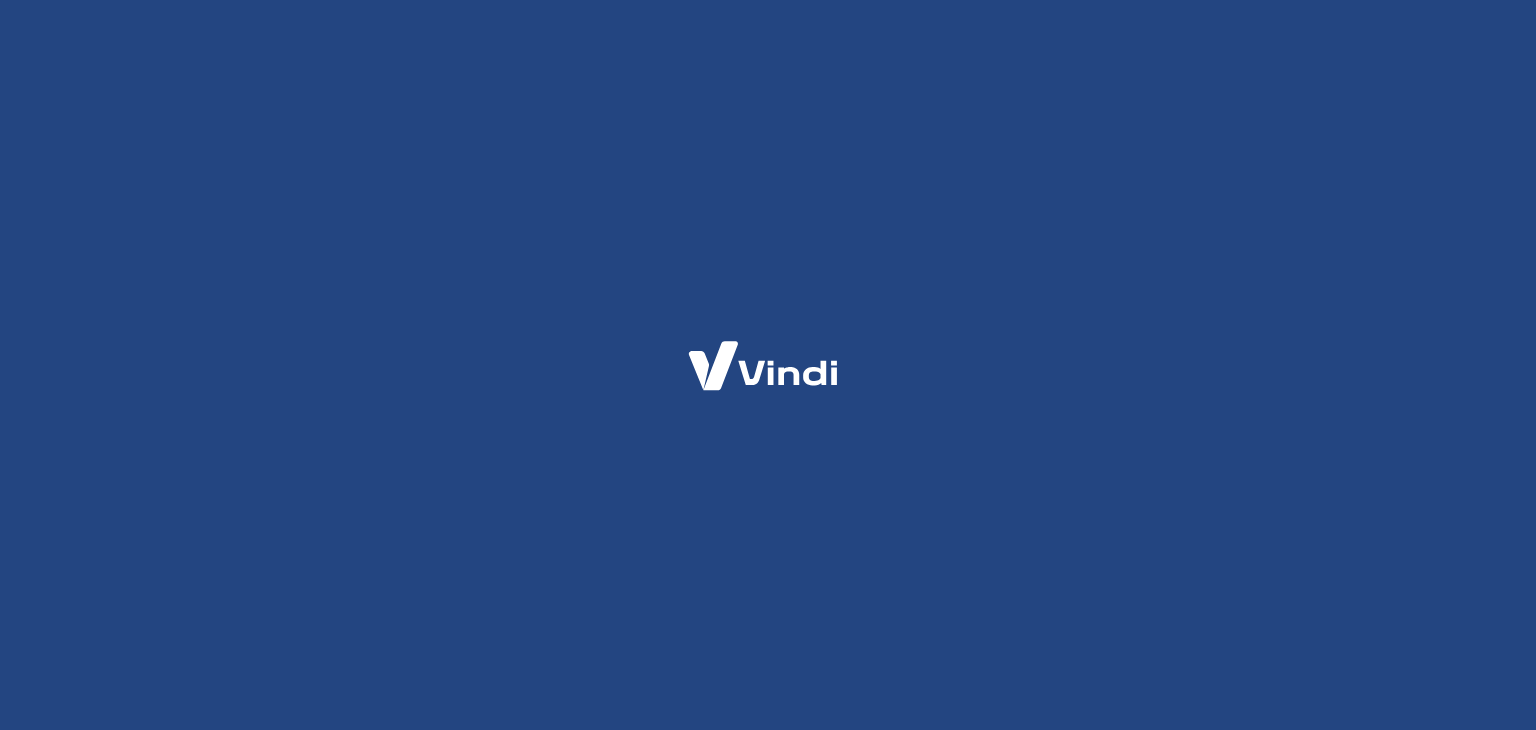 scroll, scrollTop: 0, scrollLeft: 0, axis: both 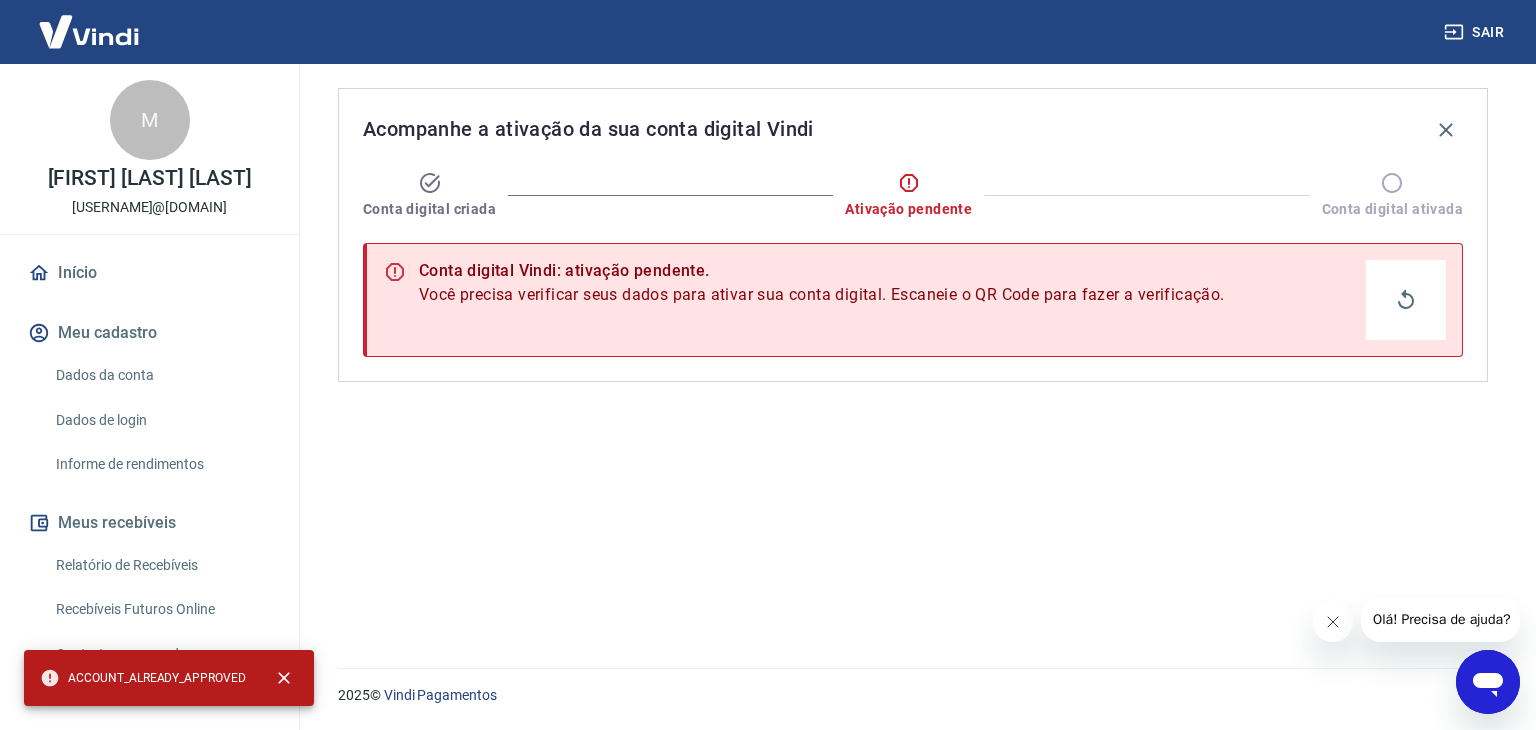 click on "Início" at bounding box center (149, 273) 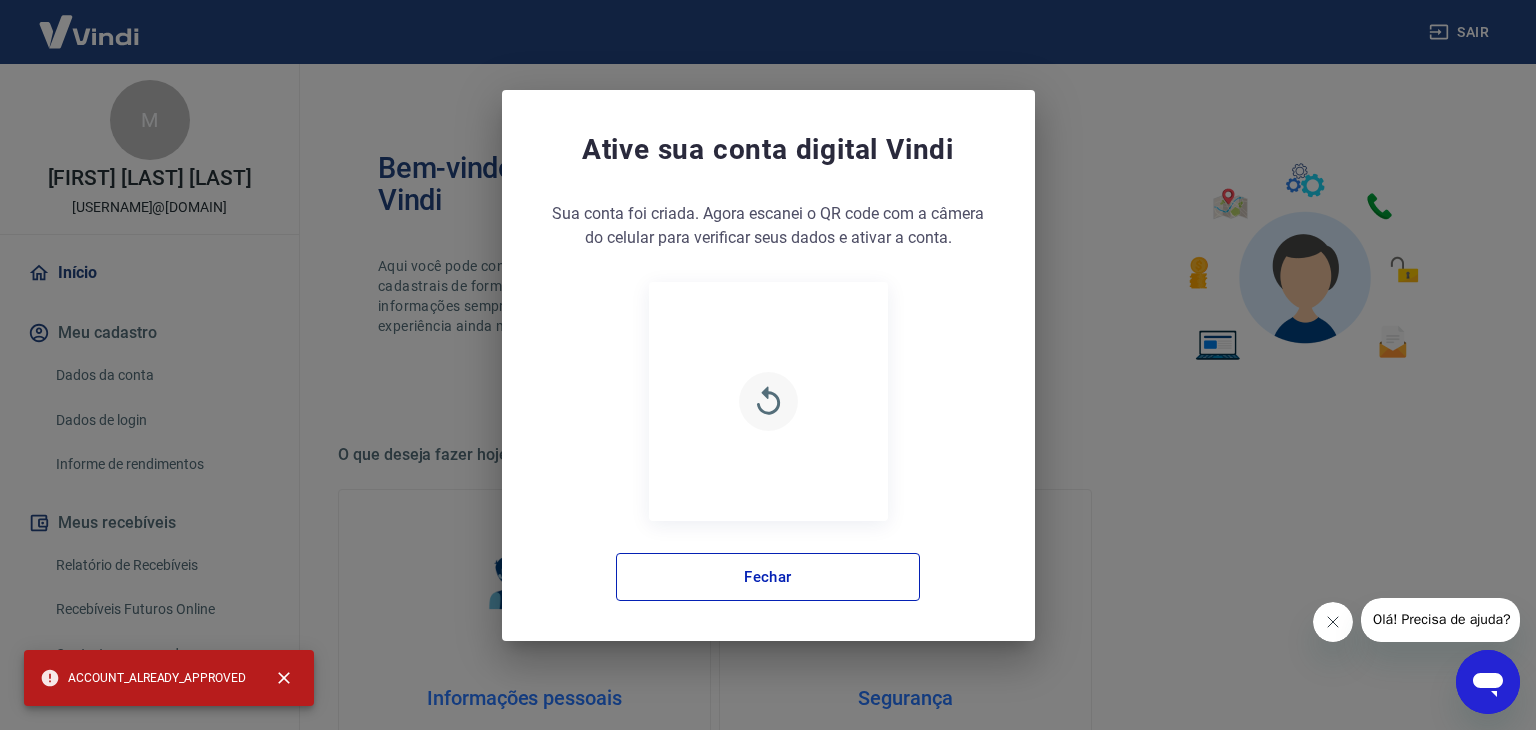 click 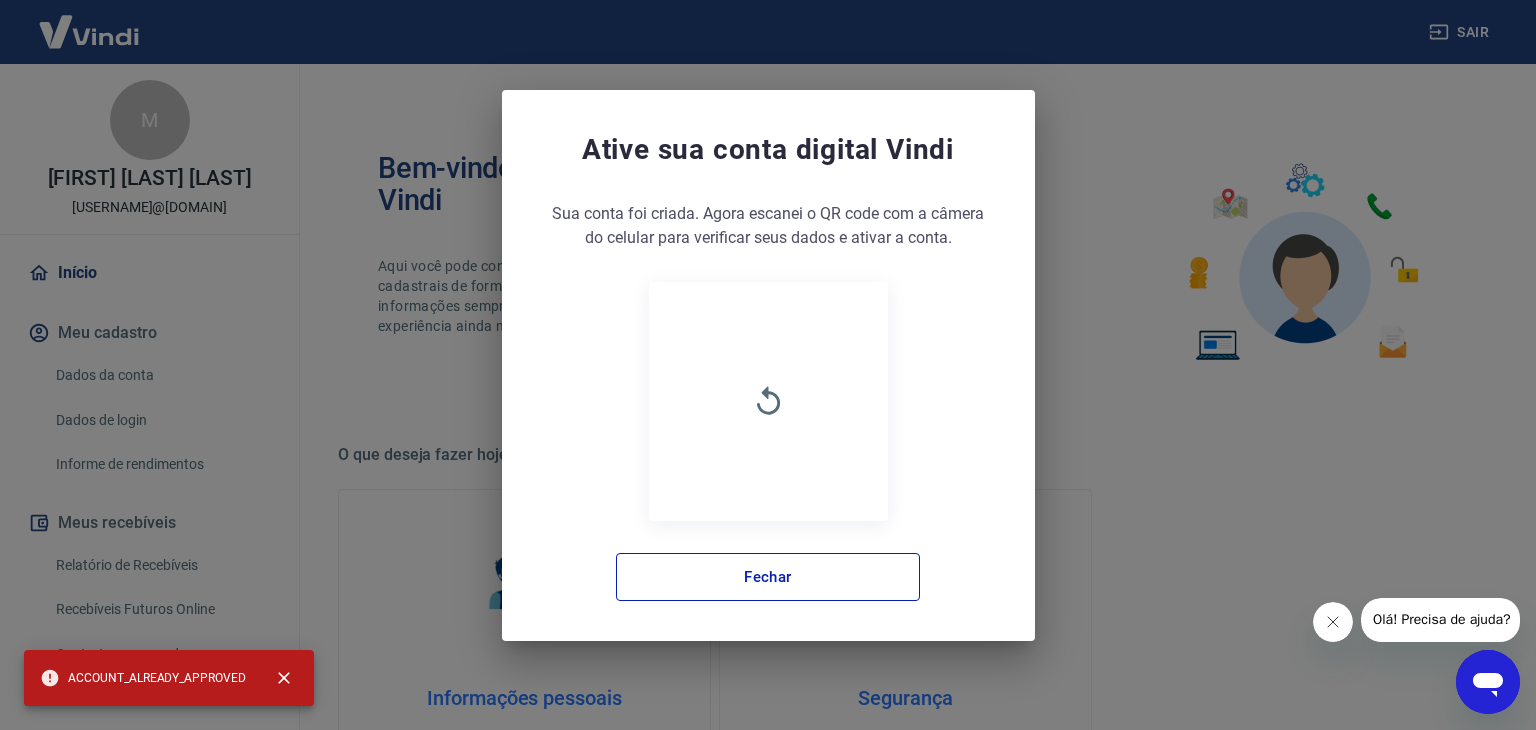 click 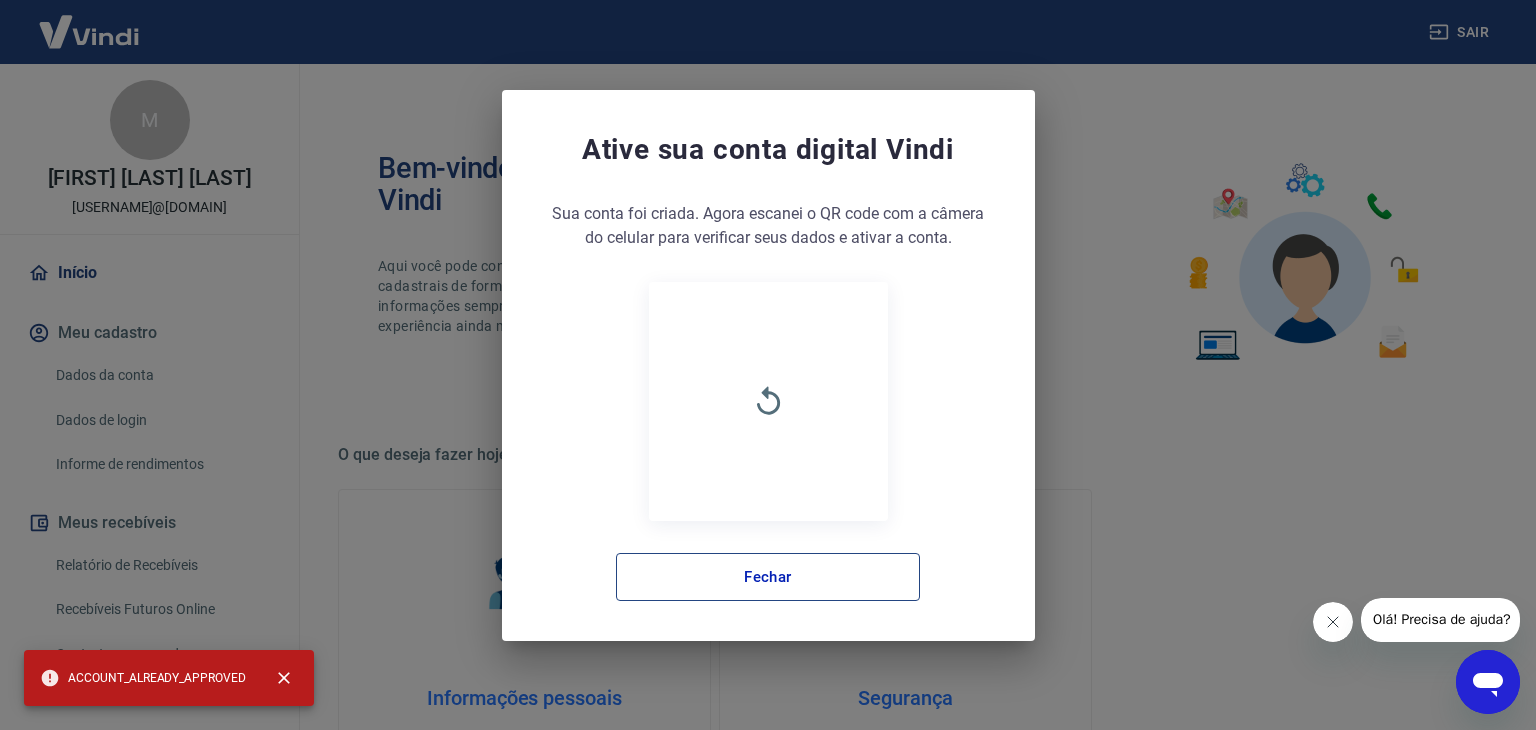 click on "Fechar" at bounding box center [768, 577] 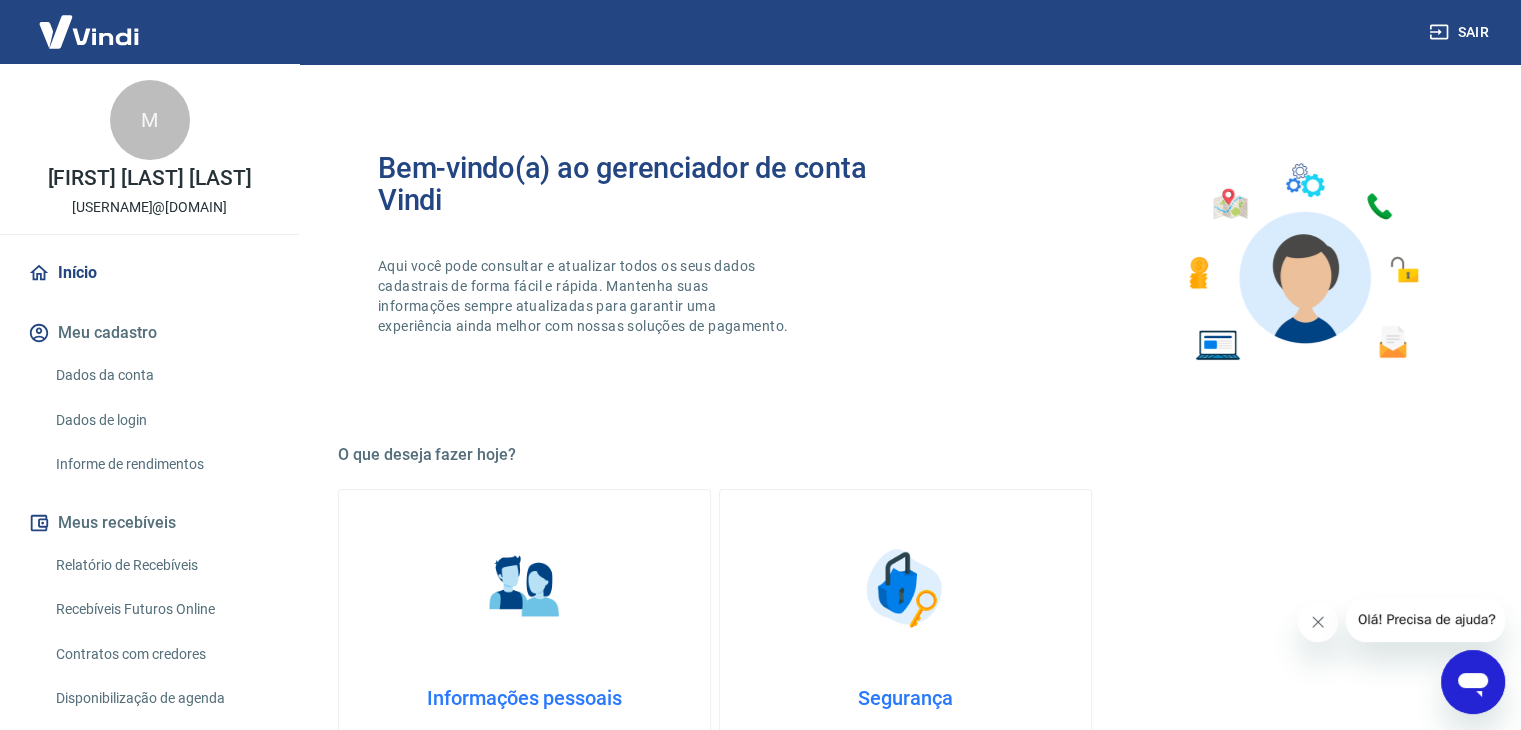 click on "Olá! Precisa de ajuda?" at bounding box center [1427, 620] 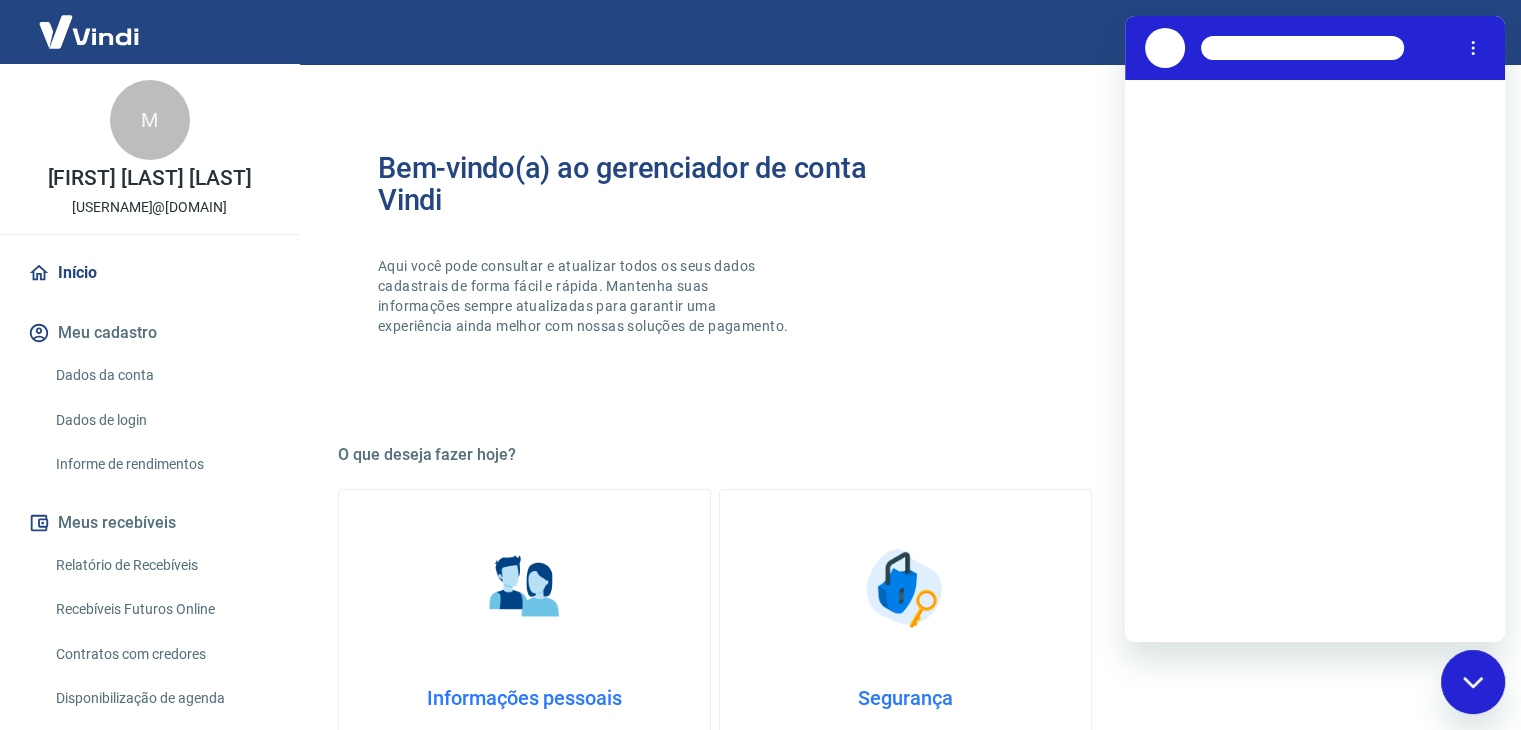 scroll, scrollTop: 0, scrollLeft: 0, axis: both 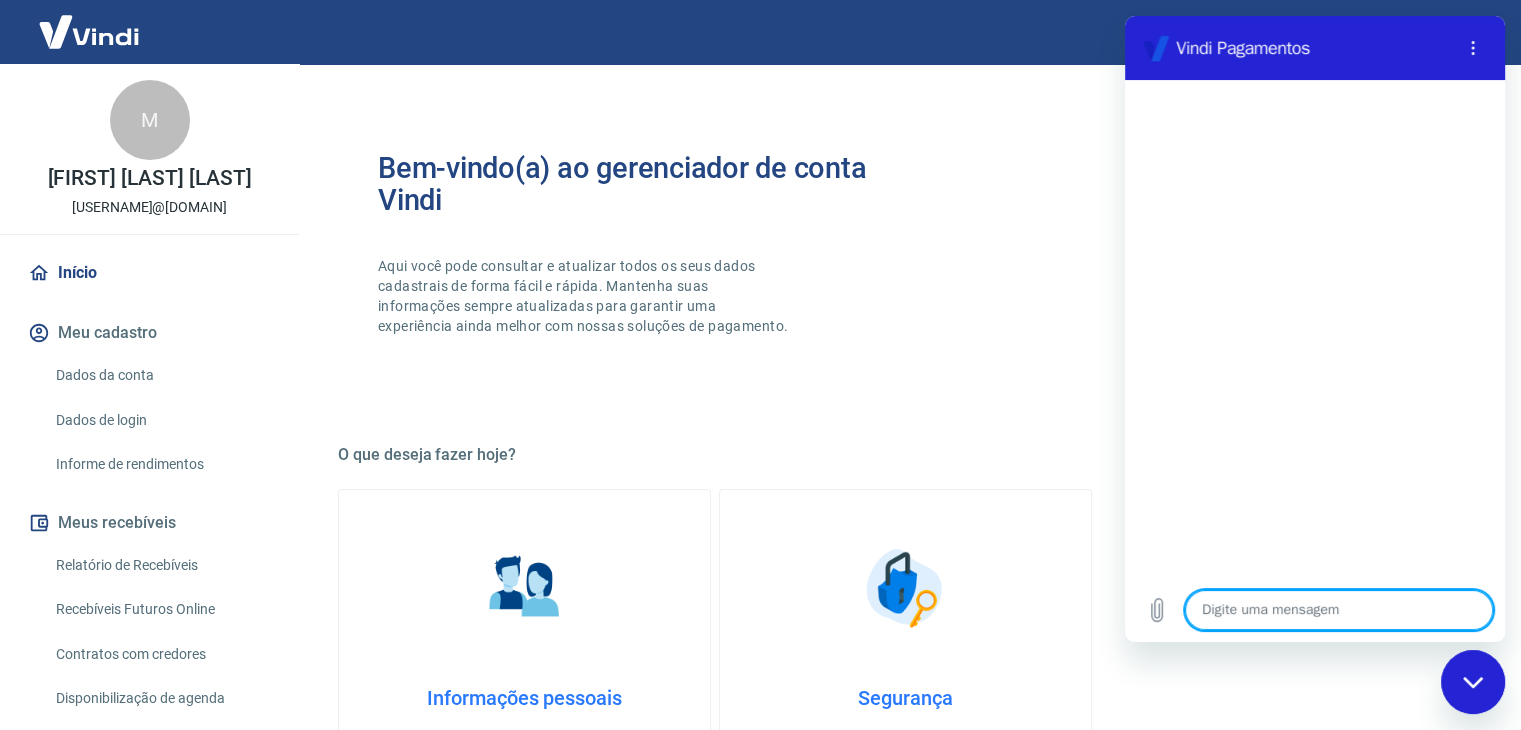 type on "P" 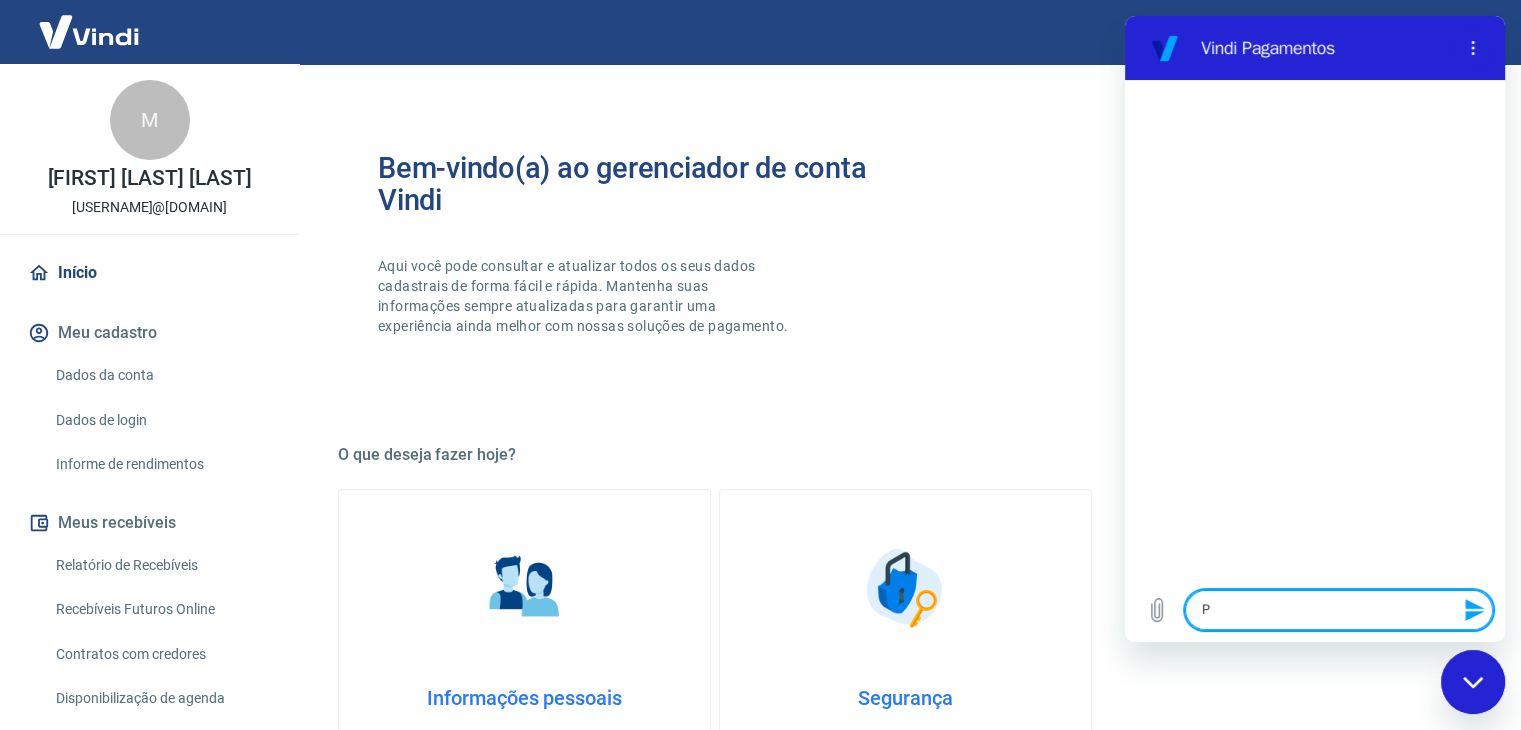 type on "PR" 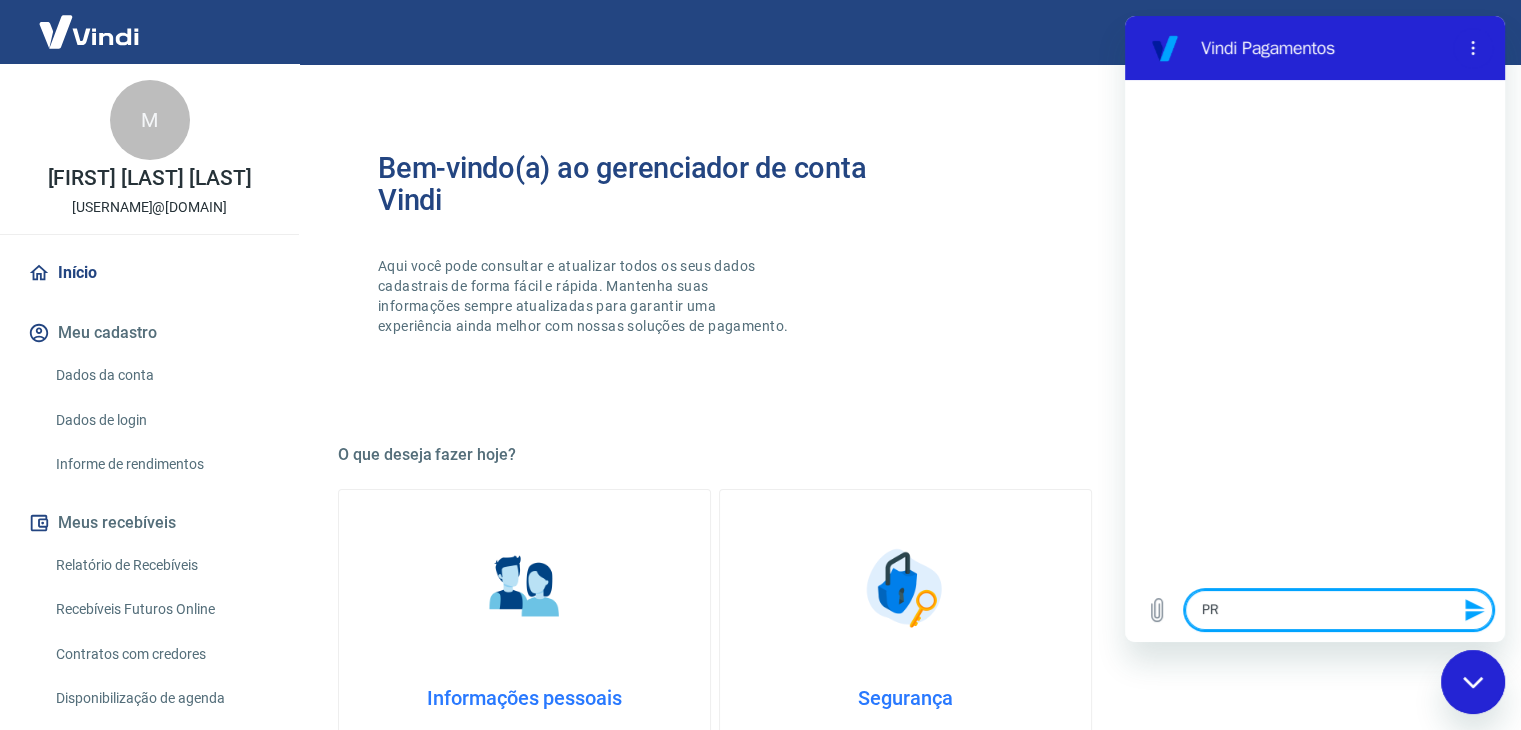 type on "PRO" 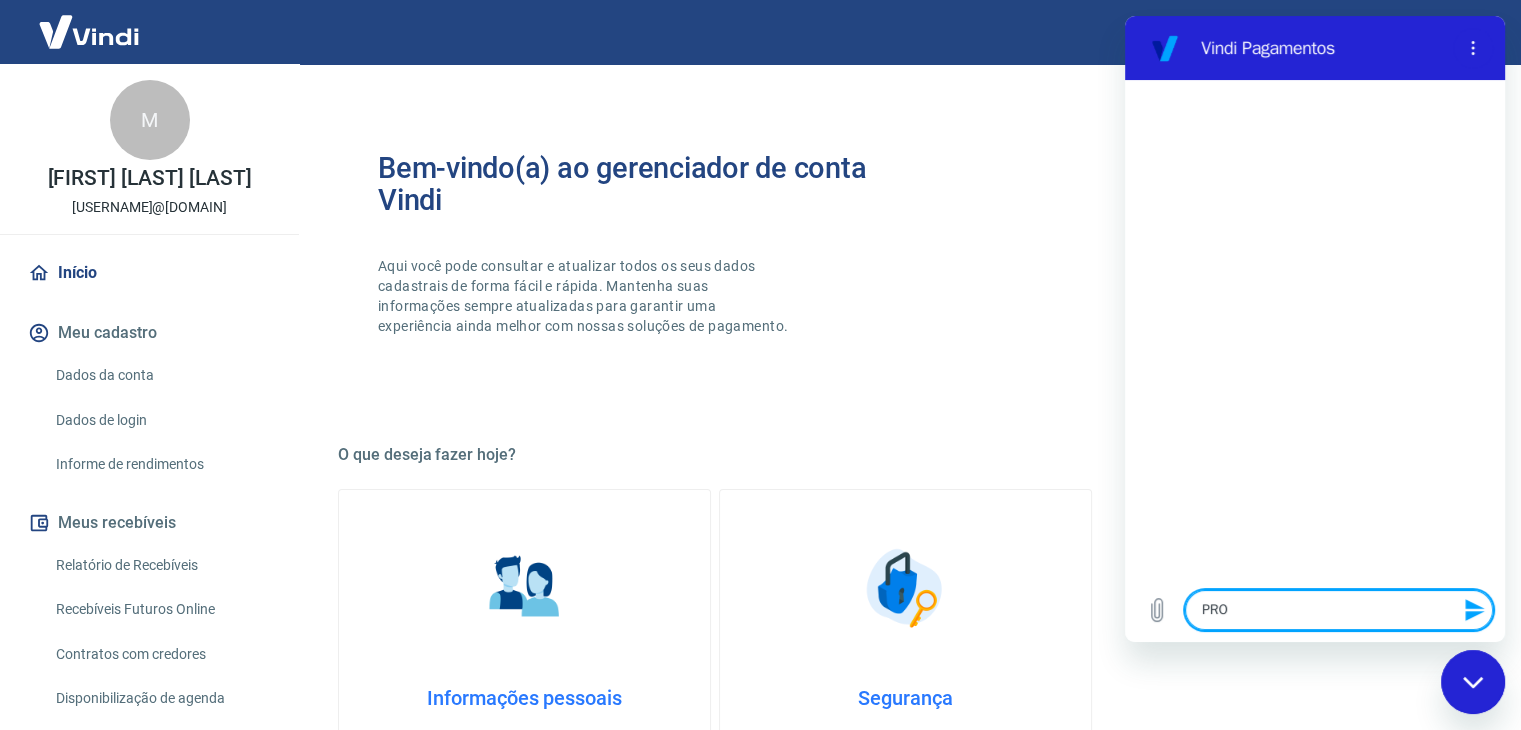 type on "PROB" 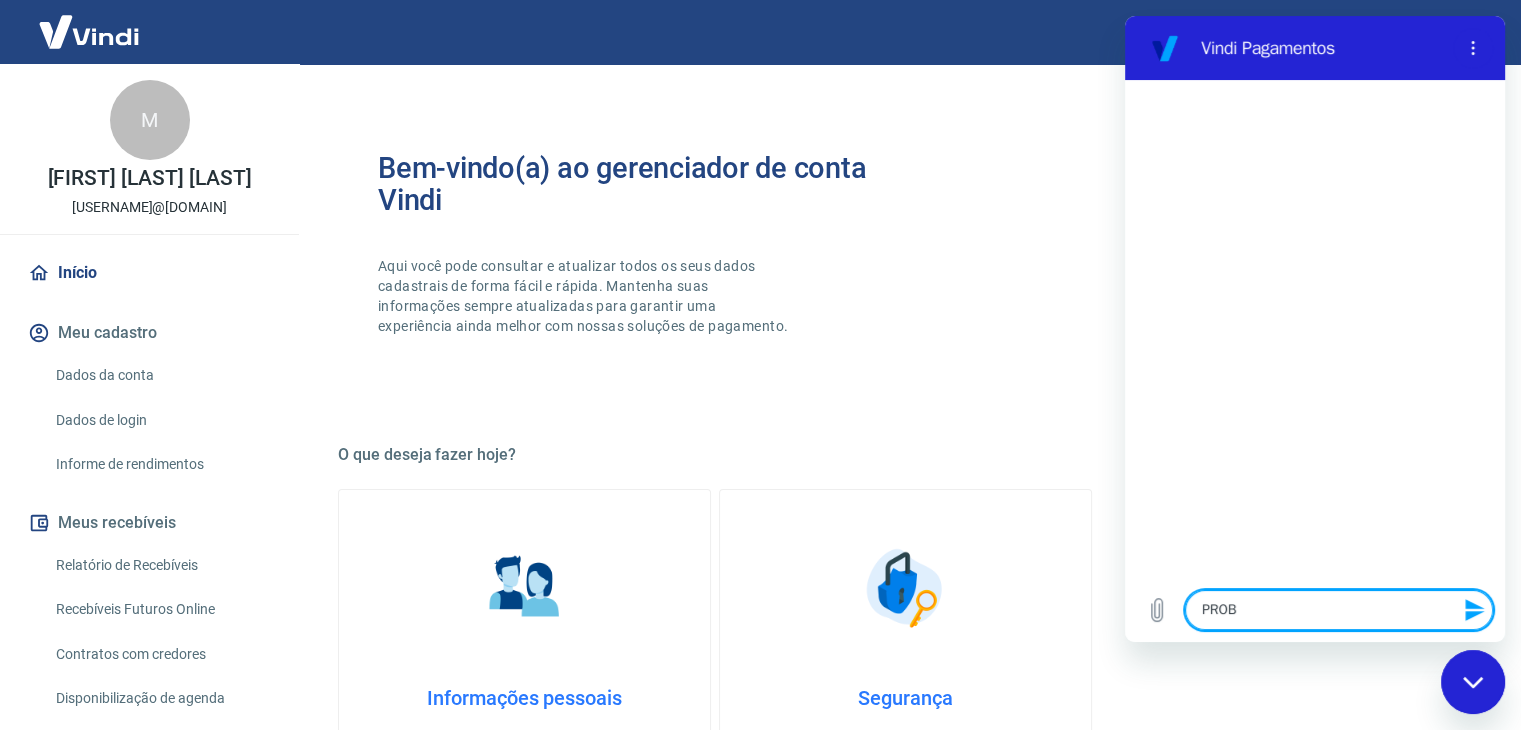 type on "PROBL" 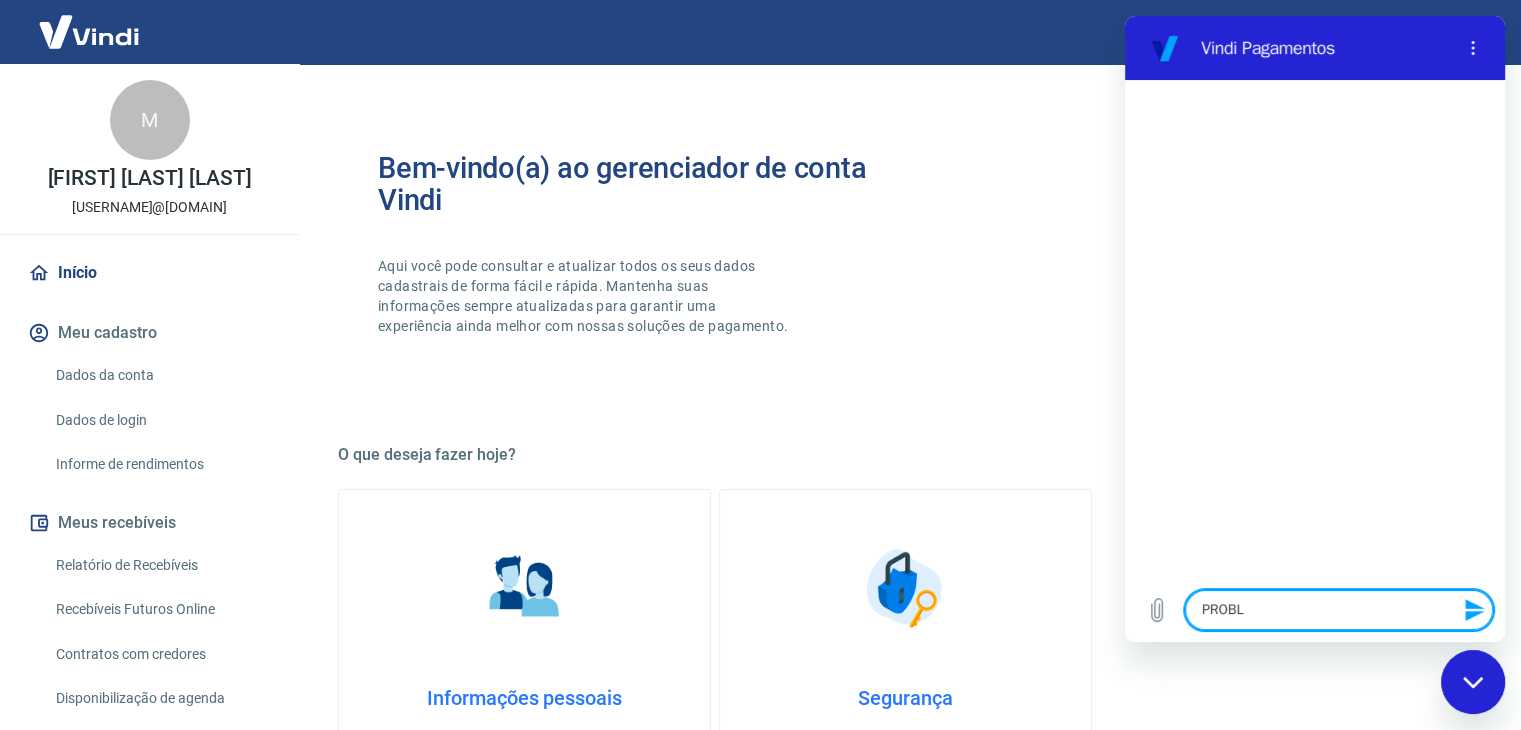 type on "x" 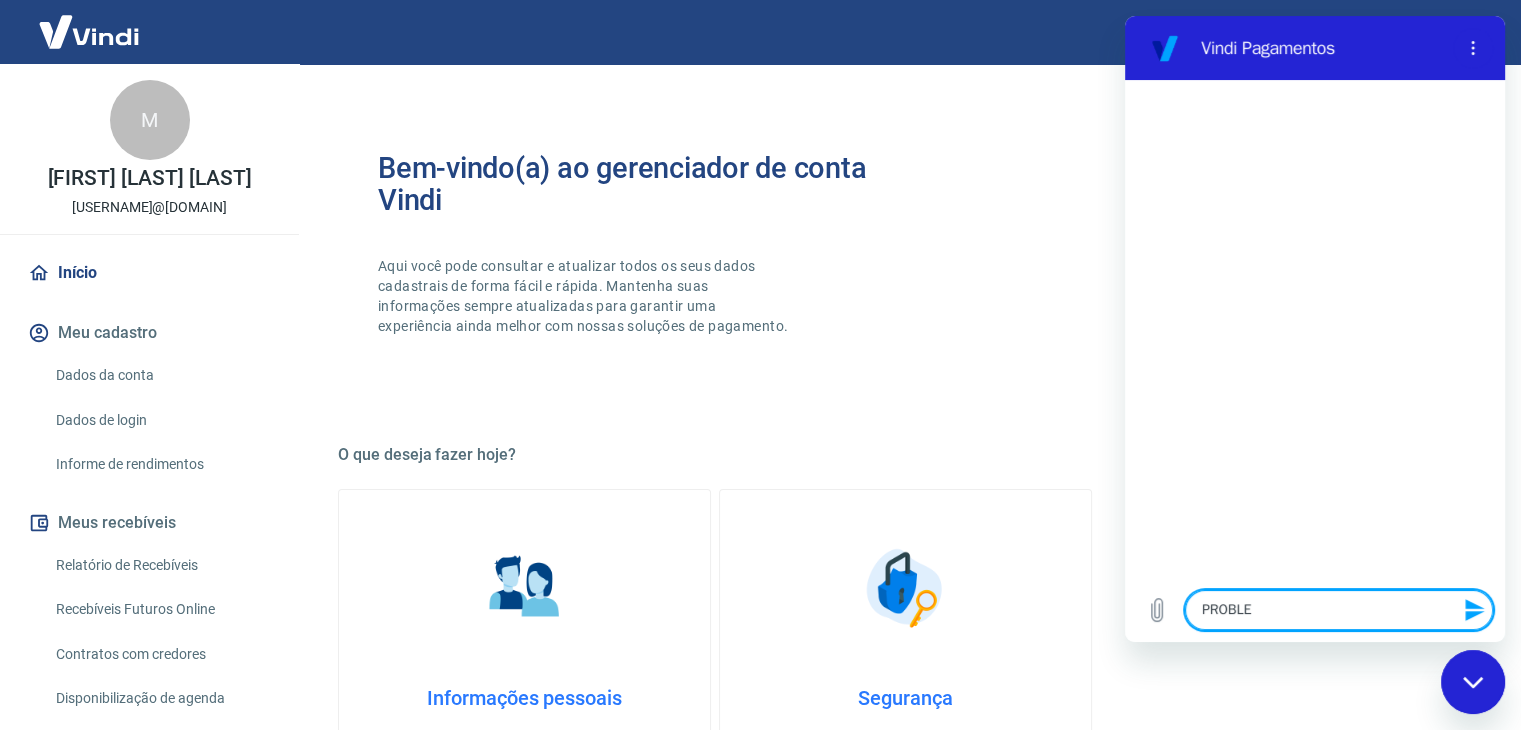 type on "PROBLEM" 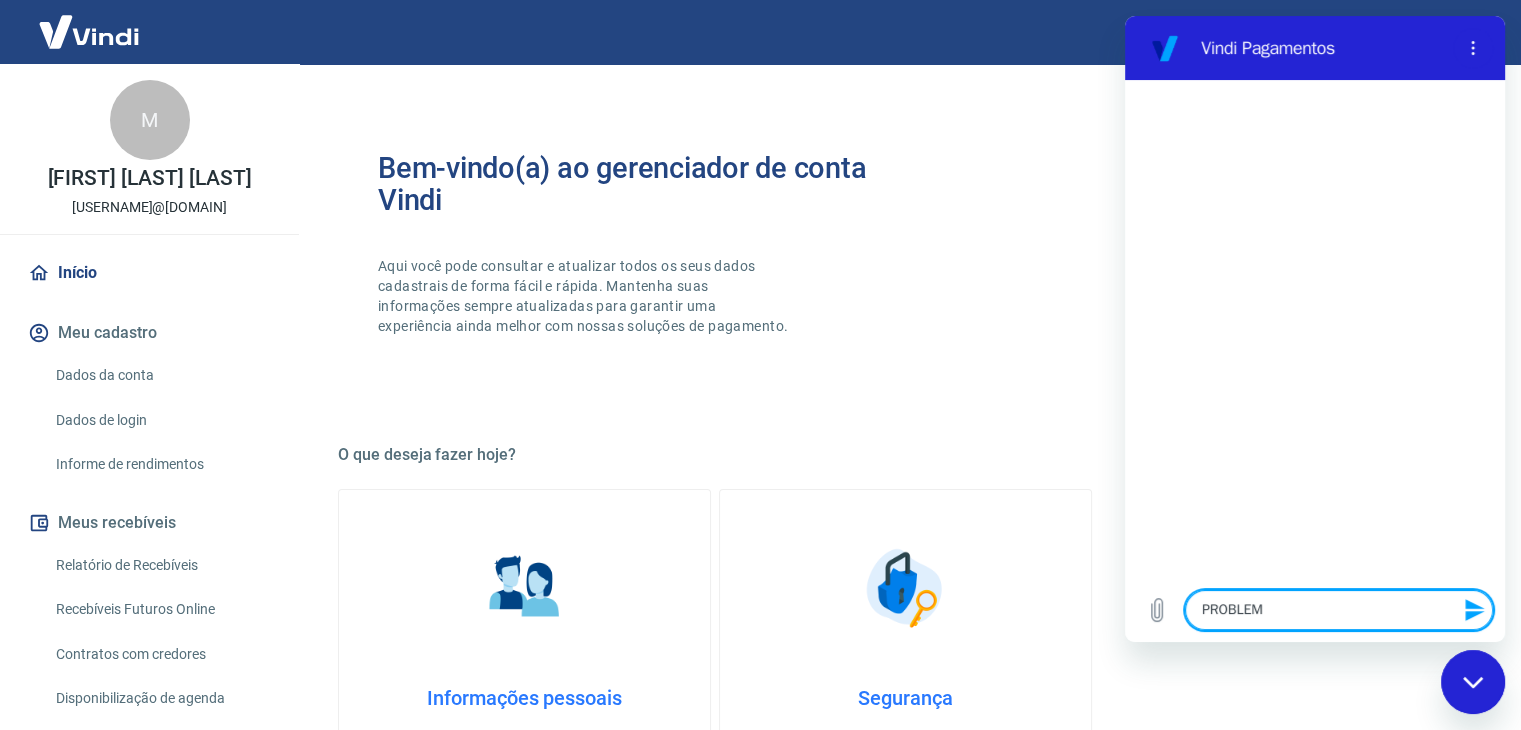 type on "PROBLEMA" 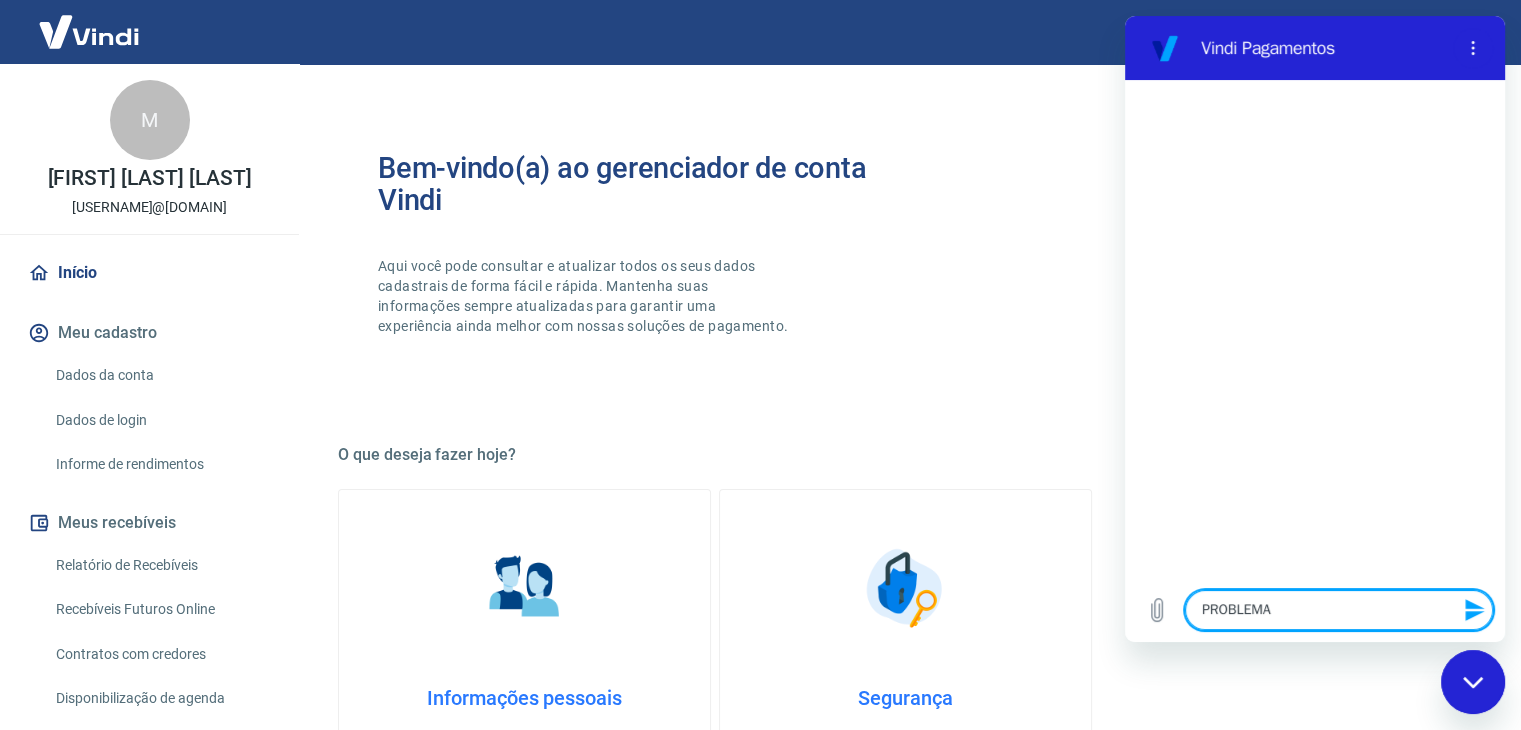 type on "PROBLEMA" 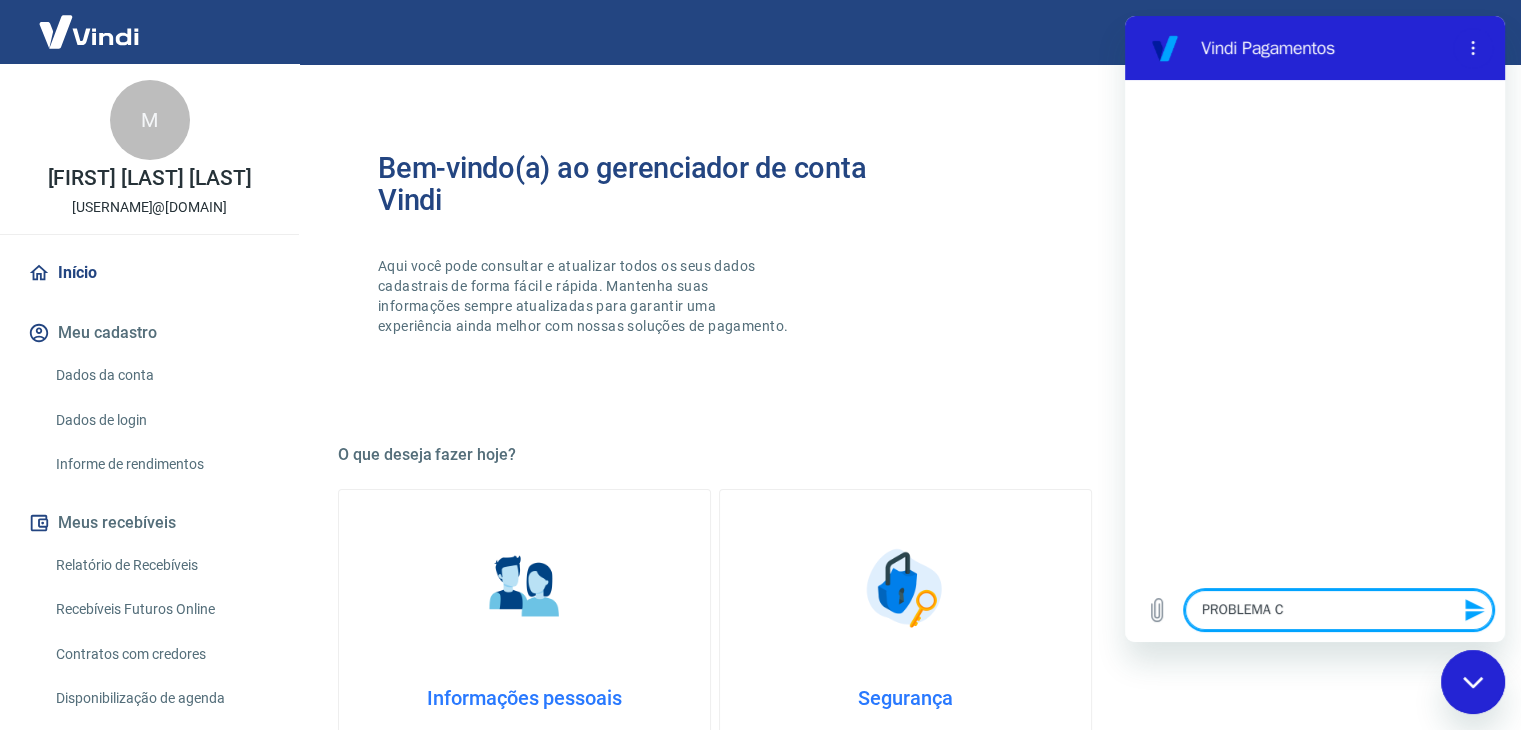 type on "PROBLEMA CO" 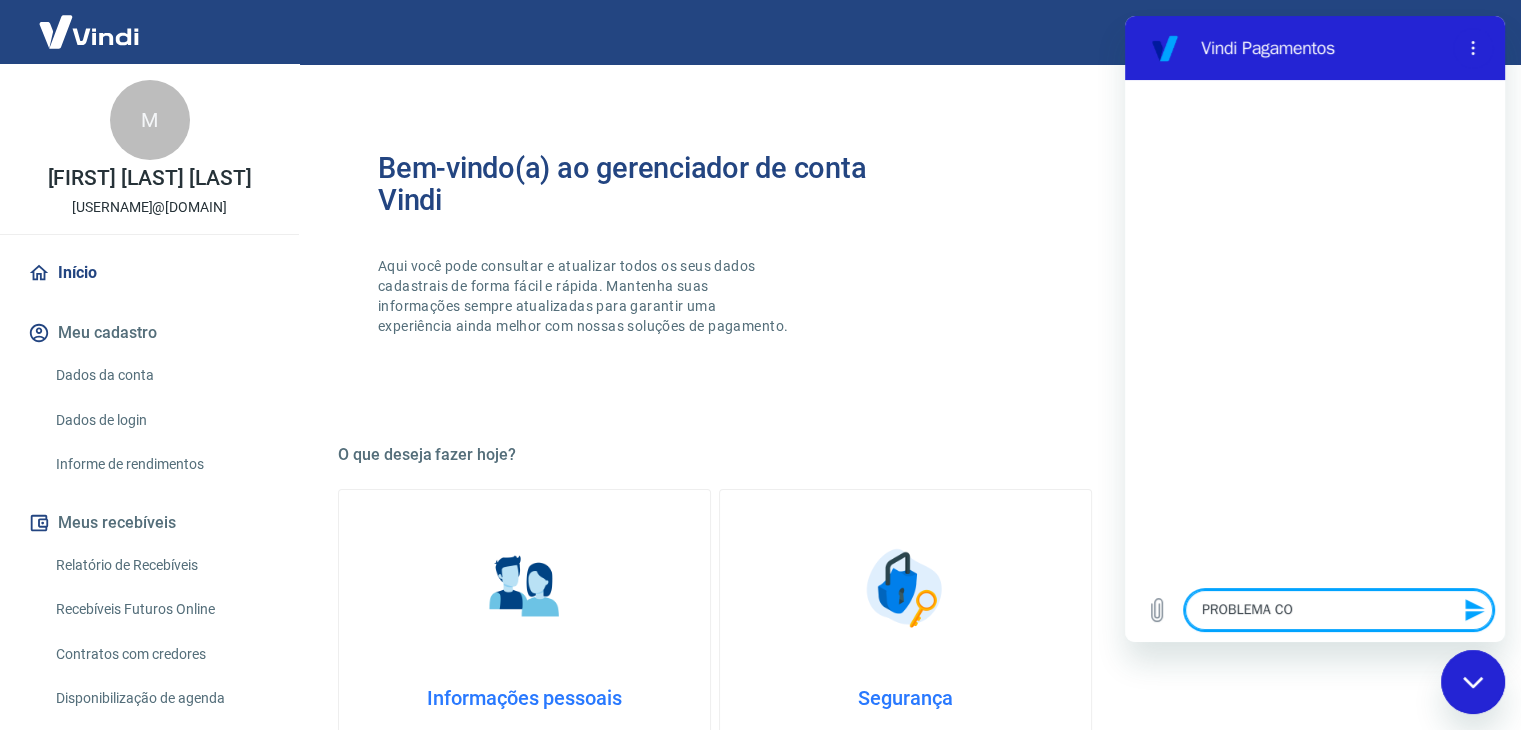 type on "PROBLEMA COM" 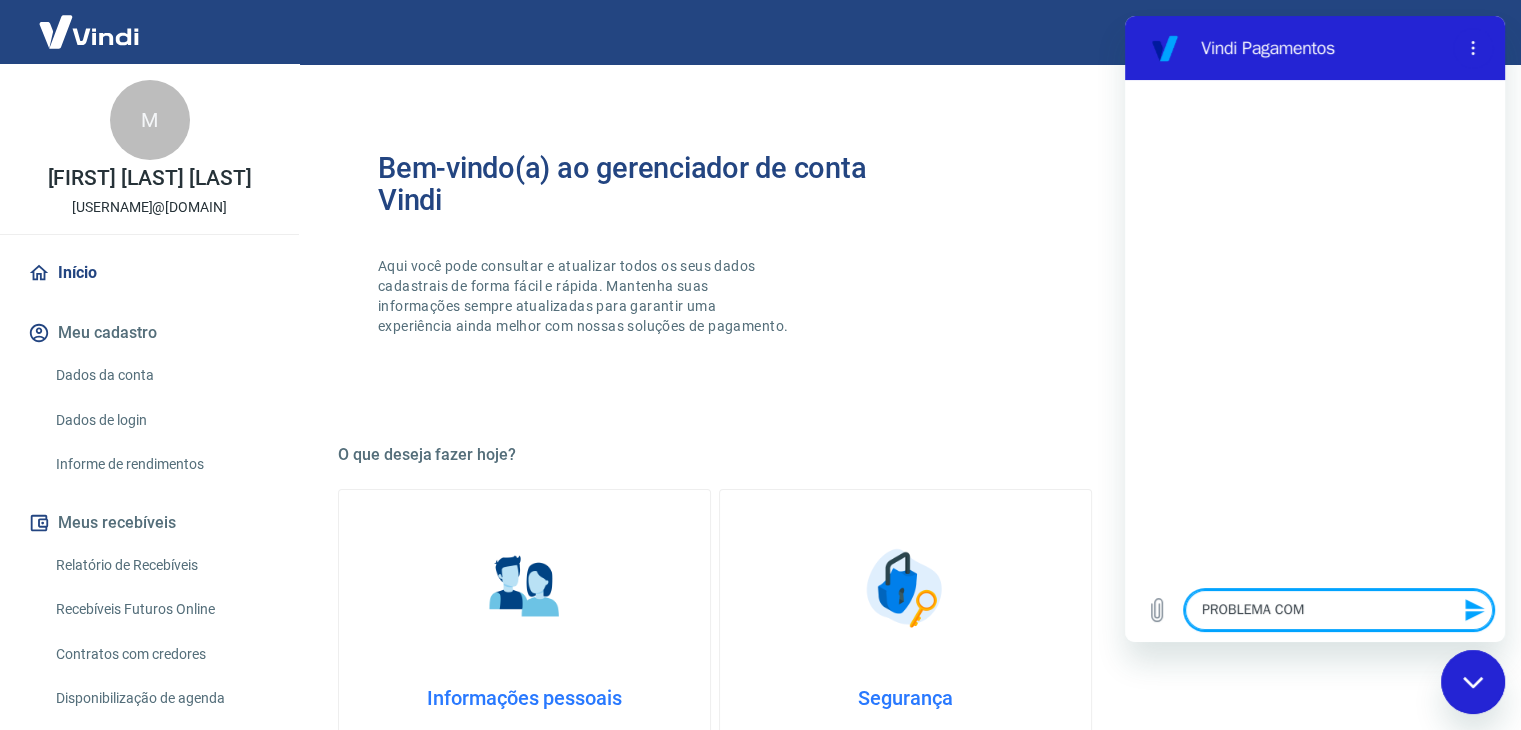 type on "PROBLEMA COM" 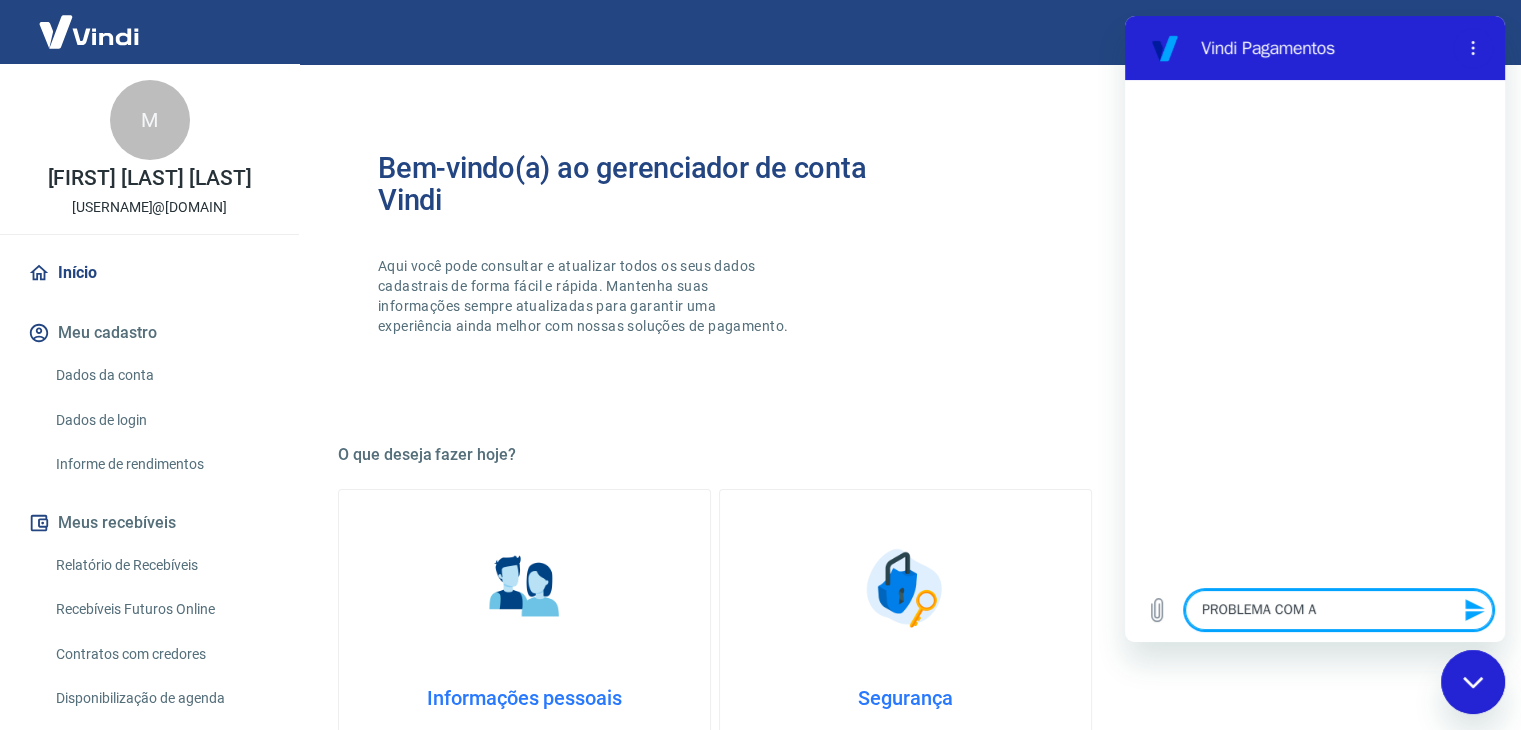 type on "PROBLEMA COM AT" 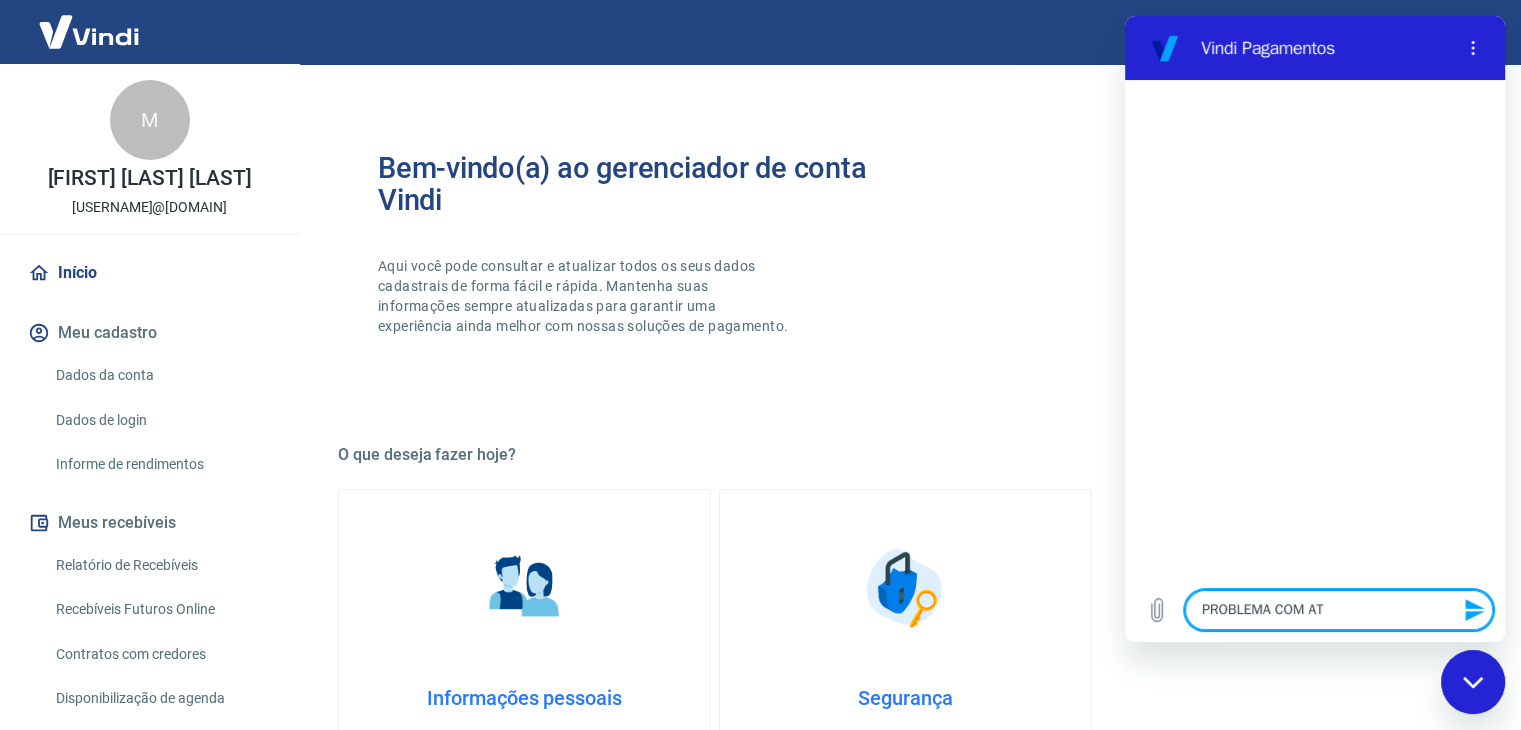 type on "PROBLEMA COM ATI" 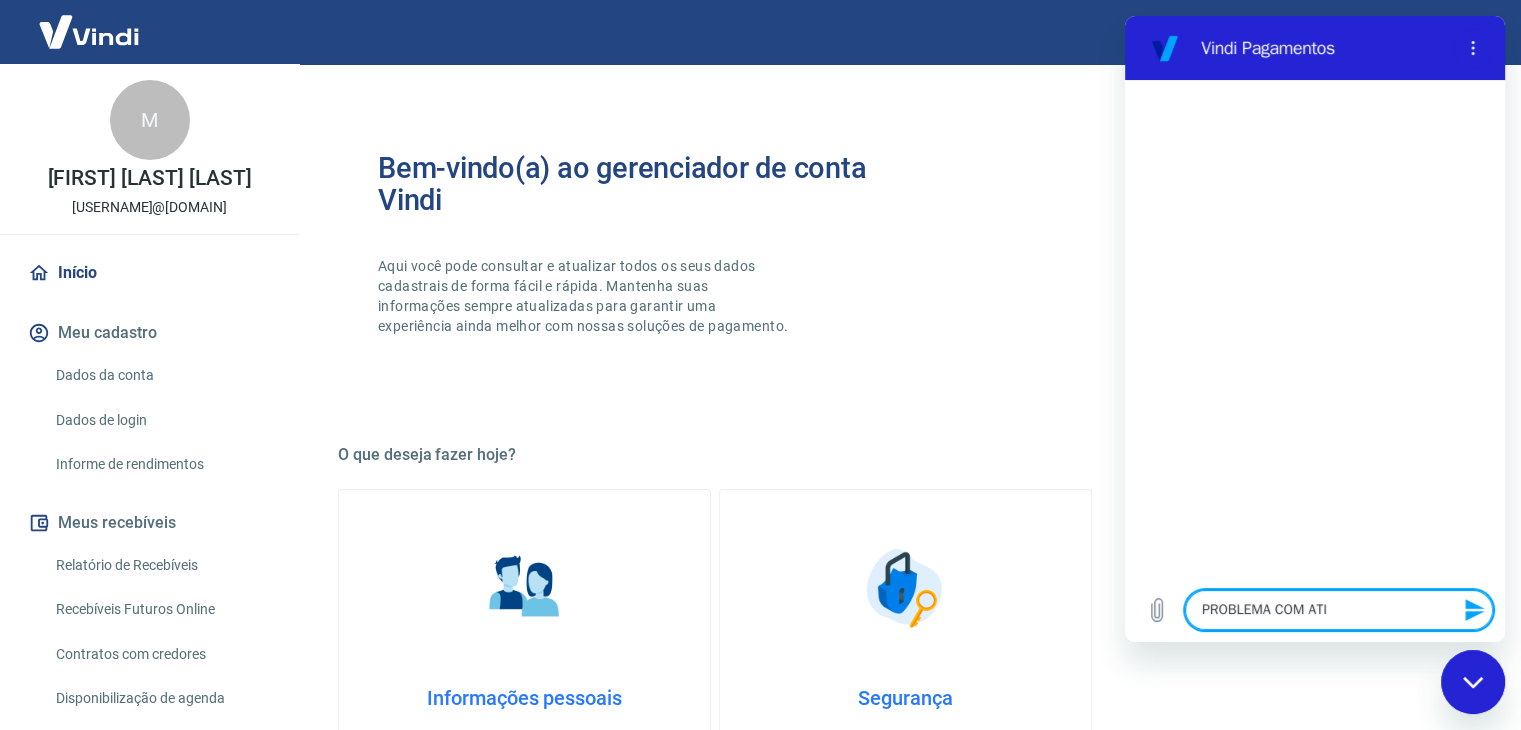 type on "PROBLEMA COM ATIV" 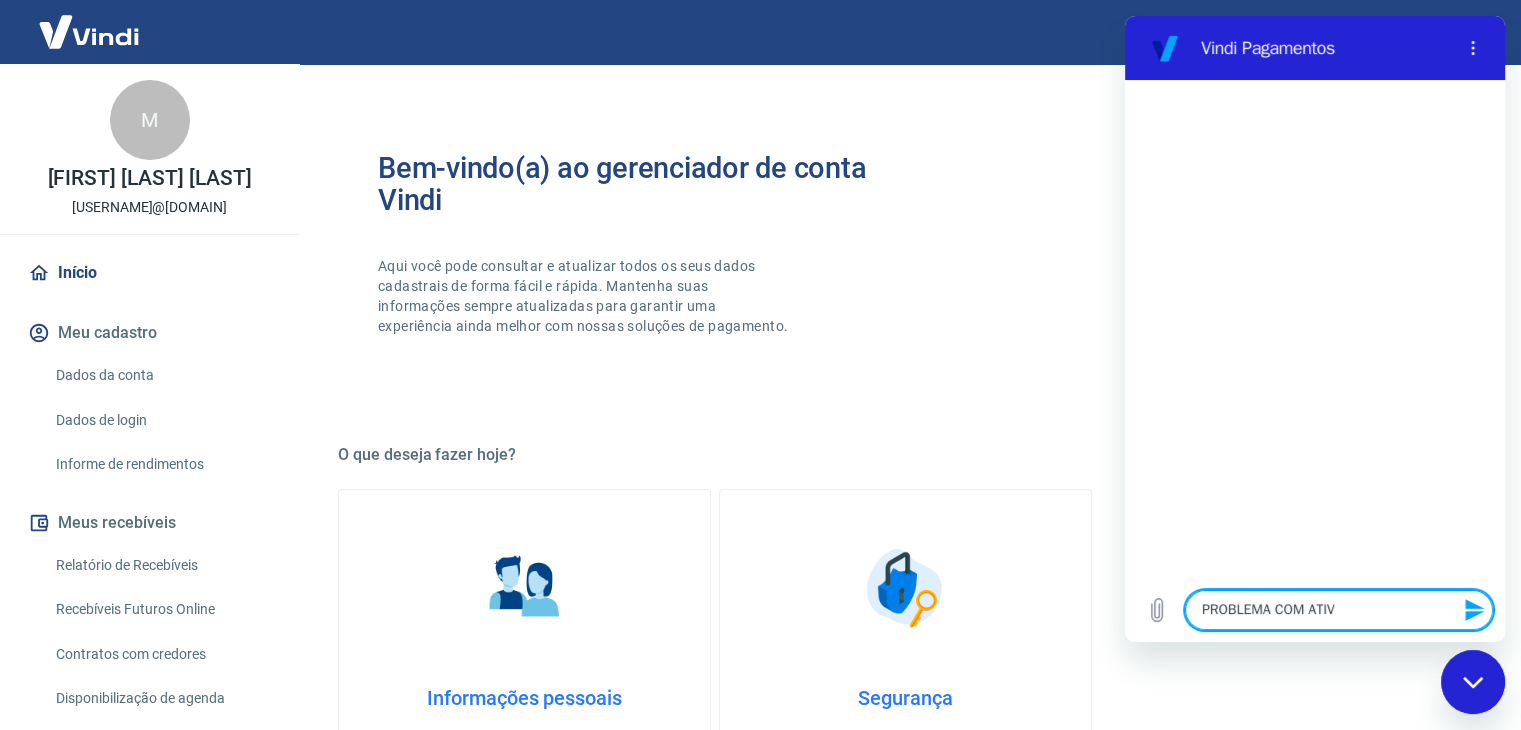 type on "PROBLEMA COM ATIVA" 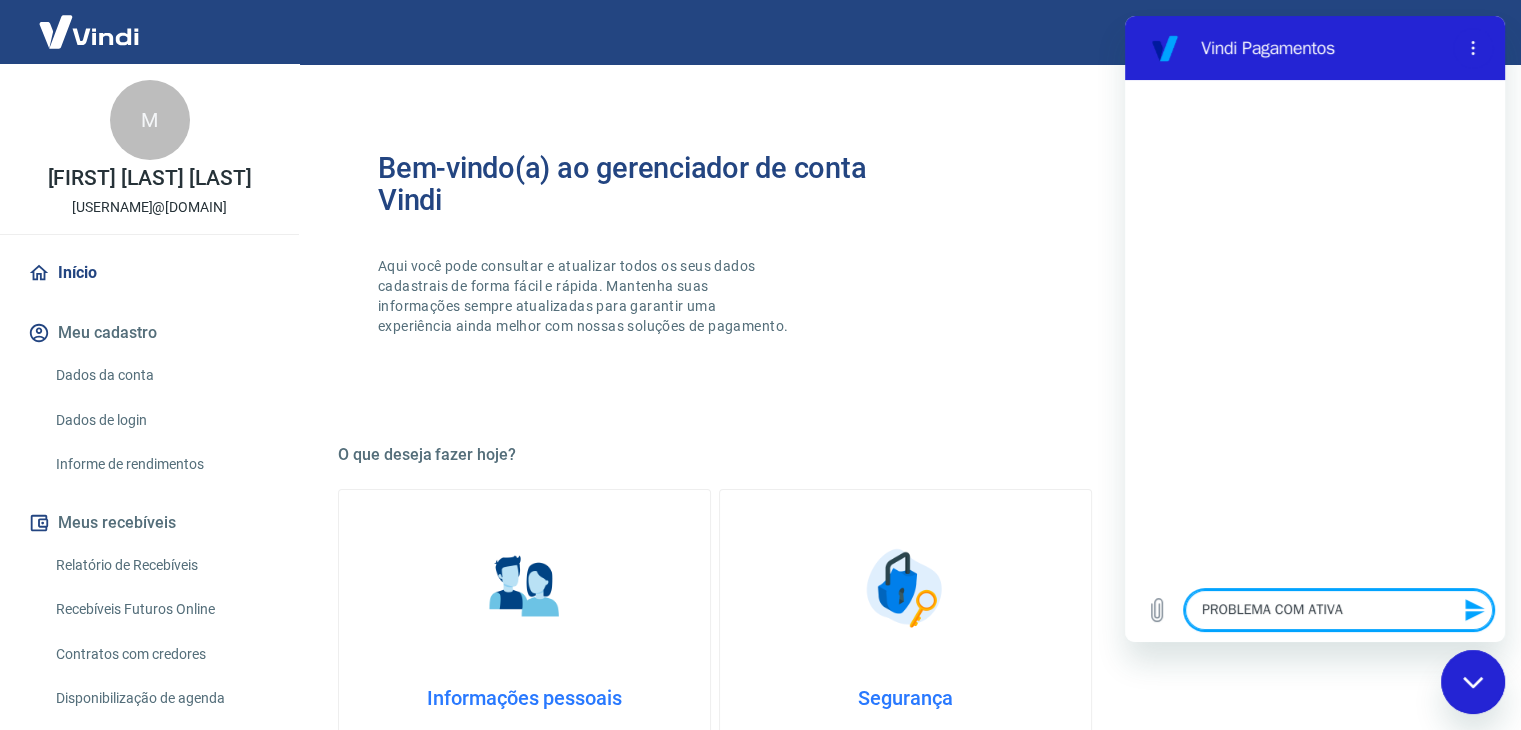 type on "PROBLEMA COM ATIVAÇ" 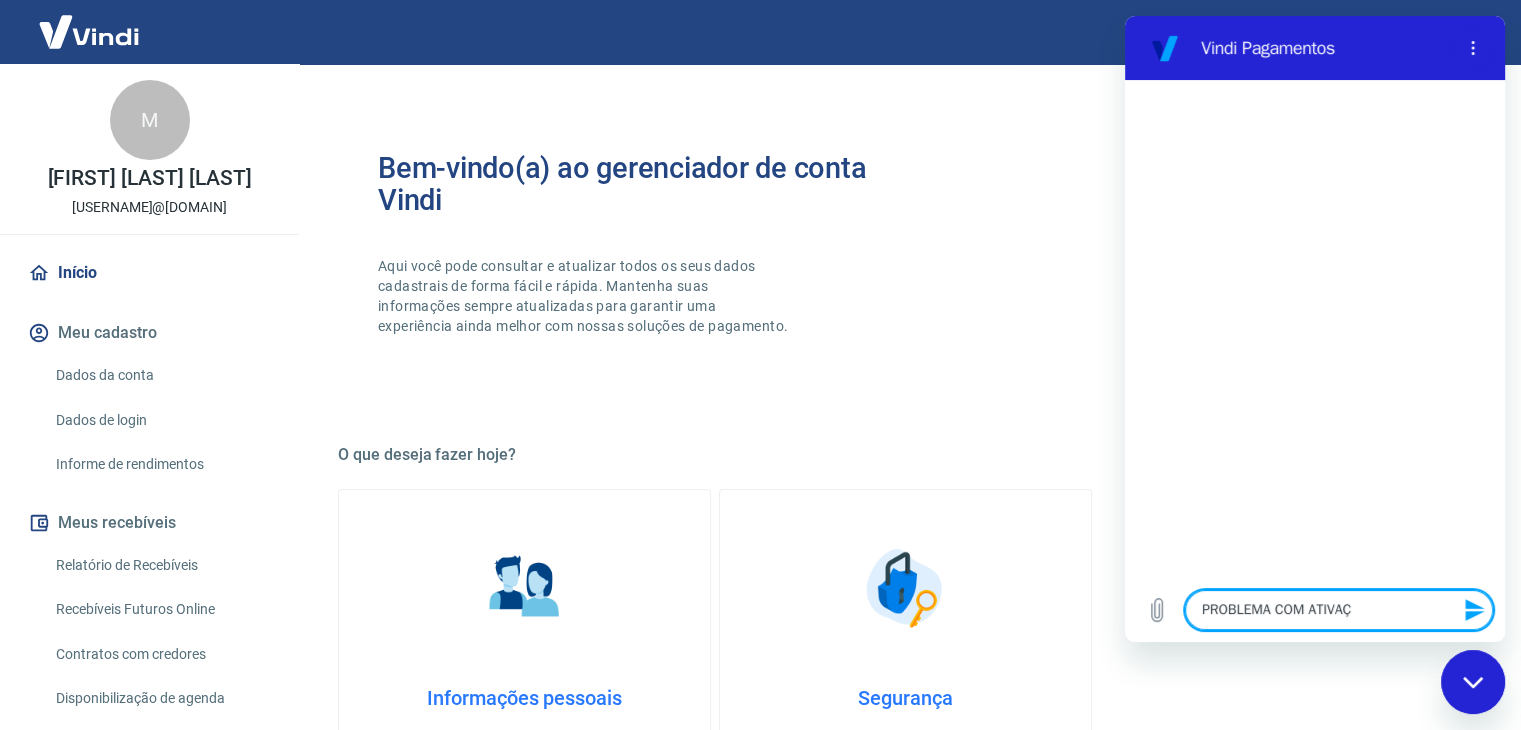 type on "PROBLEMA COM ATIVAÇA" 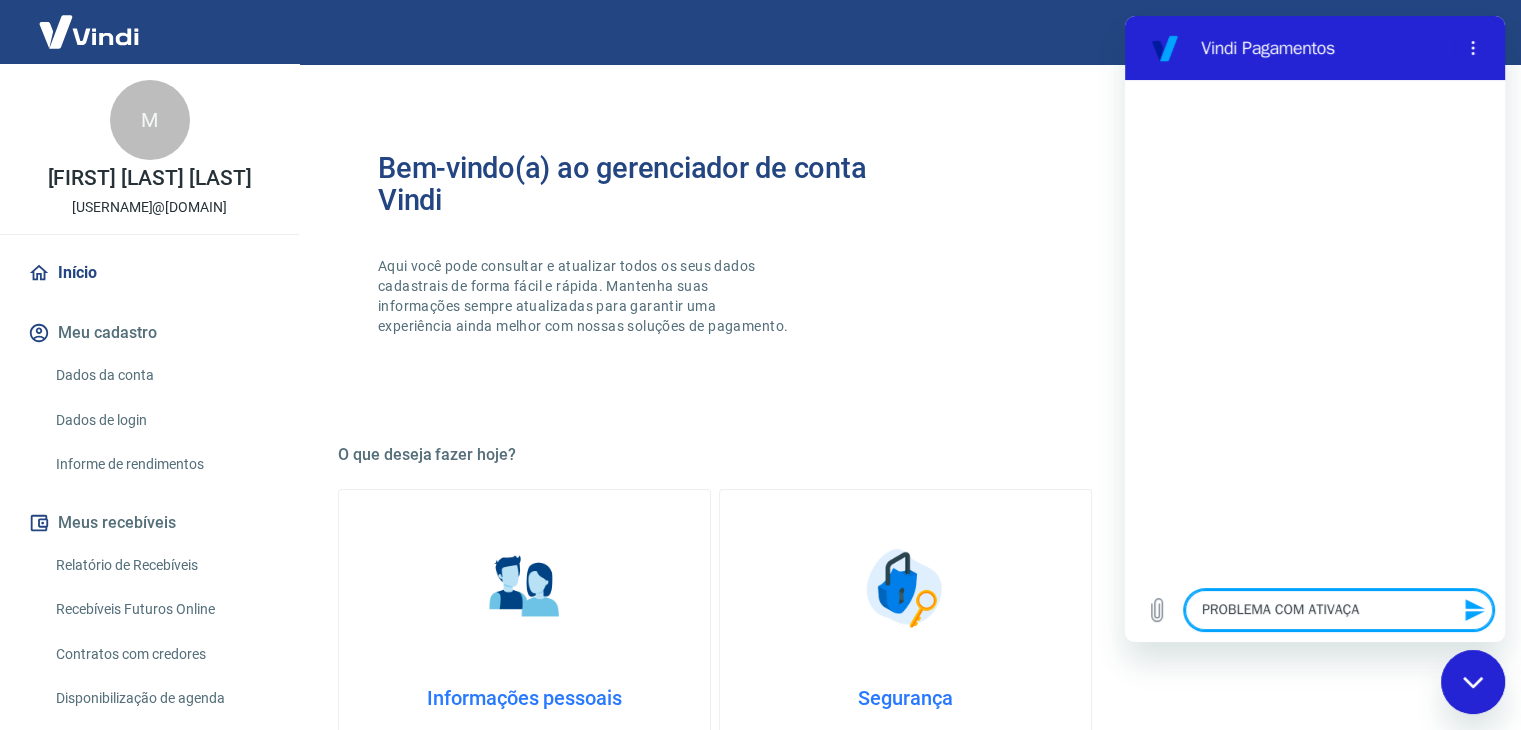 type on "PROBLEMA COM ATIVAÇAO" 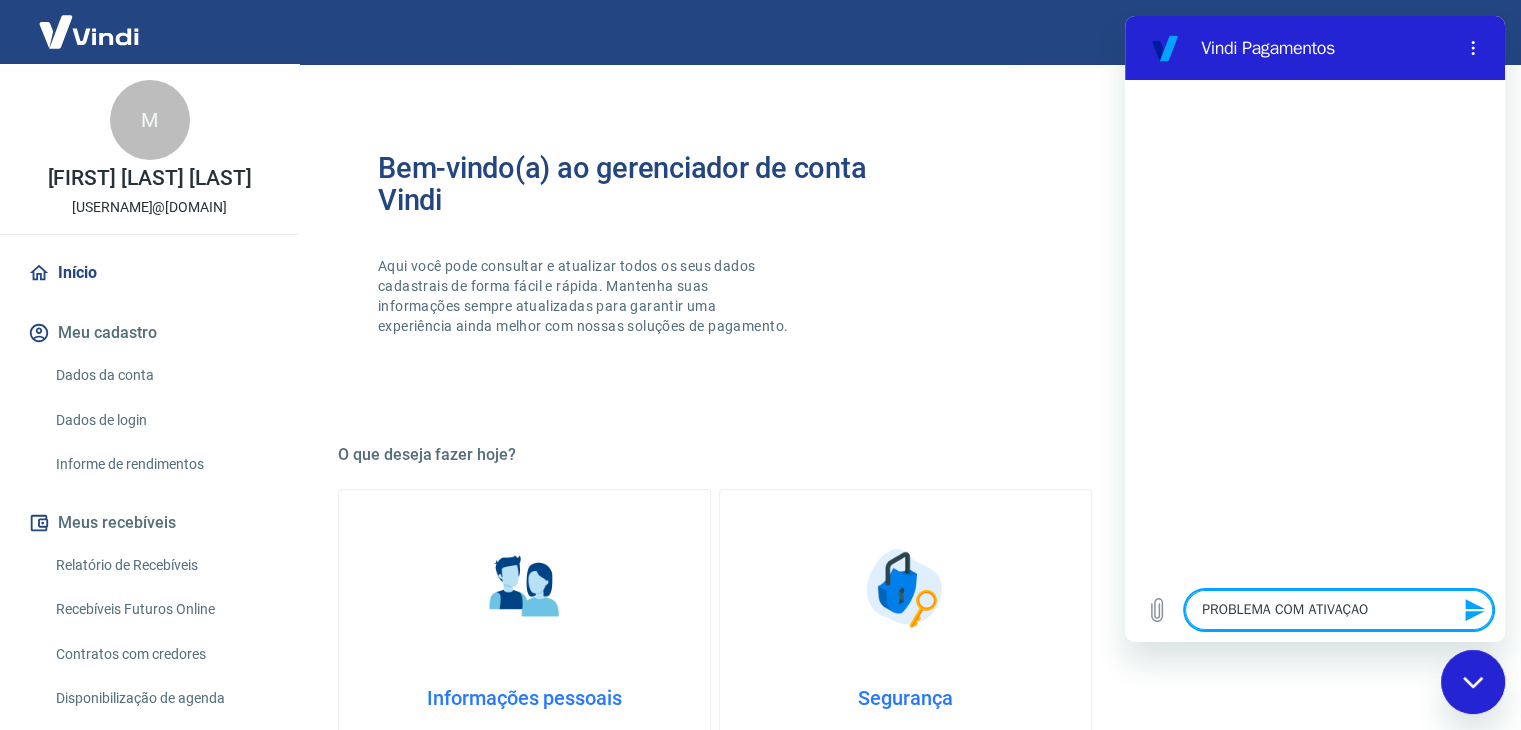 type 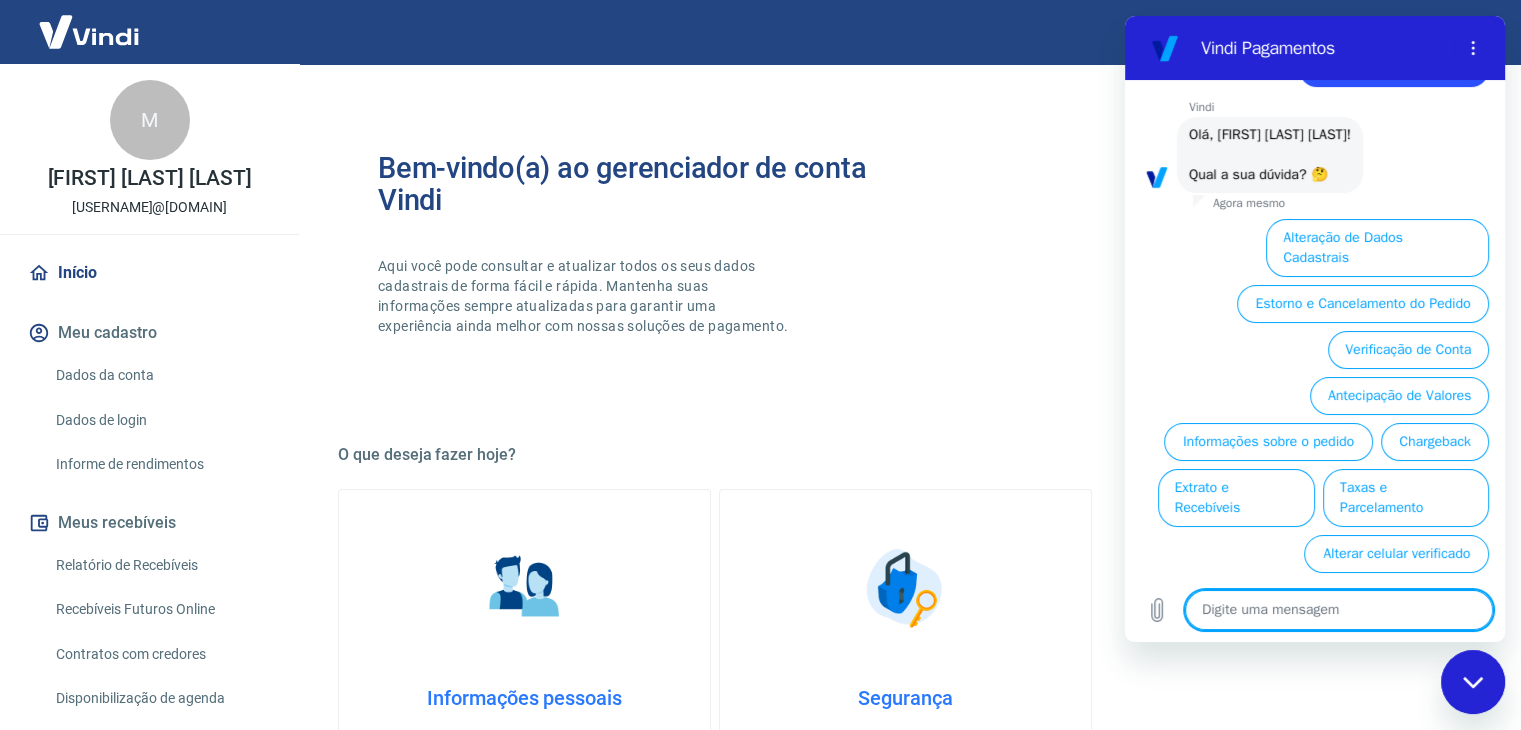 scroll, scrollTop: 72, scrollLeft: 0, axis: vertical 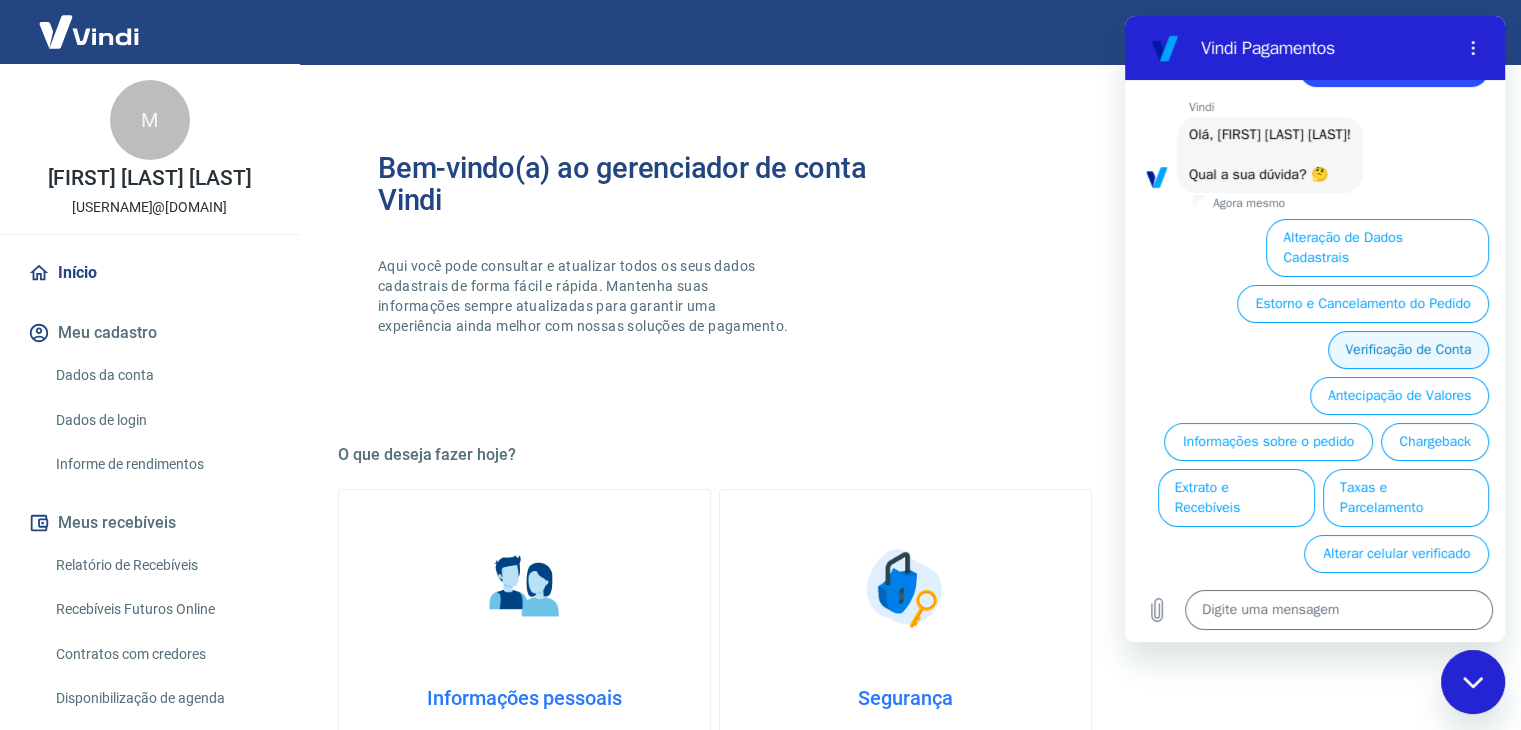 click on "Verificação de Conta" at bounding box center (1408, 350) 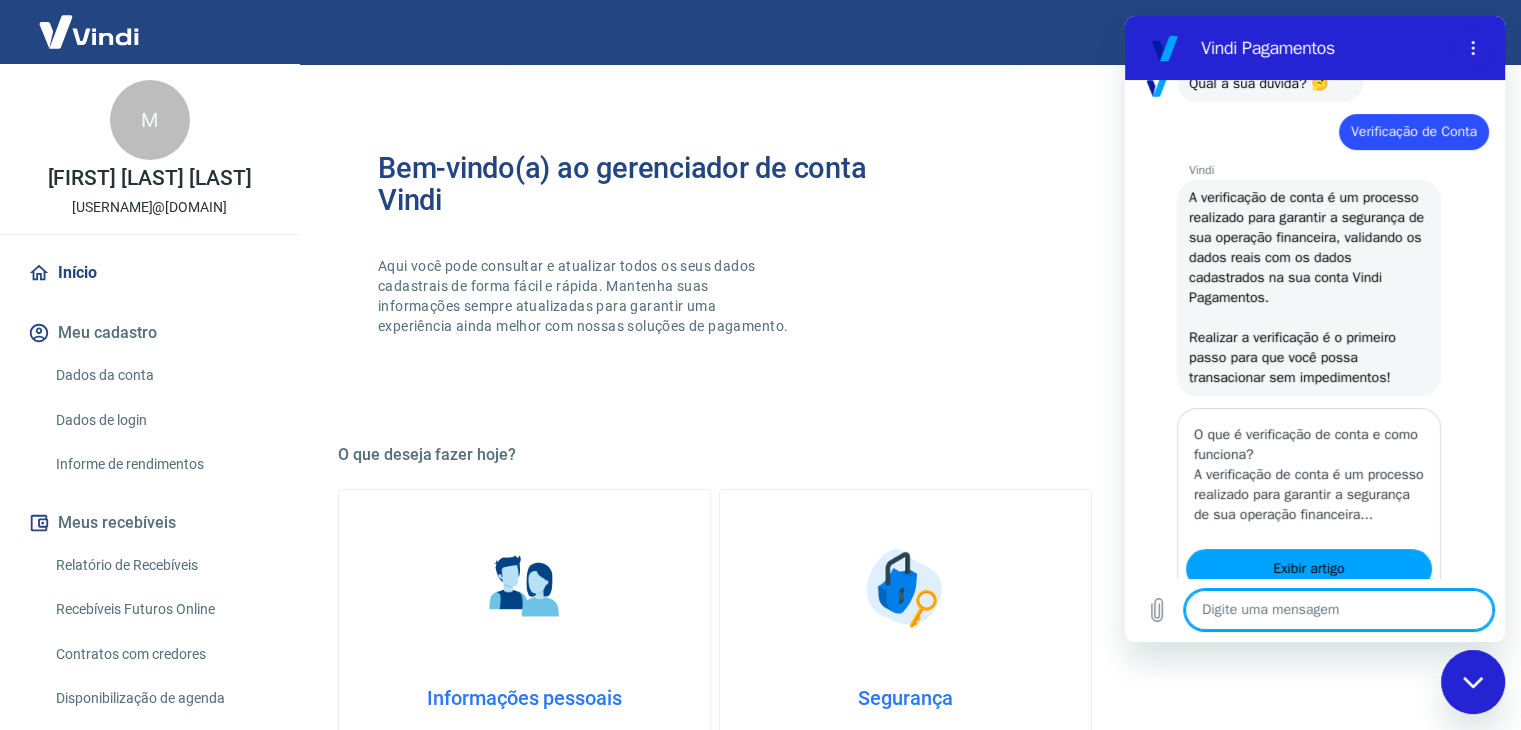 scroll, scrollTop: 318, scrollLeft: 0, axis: vertical 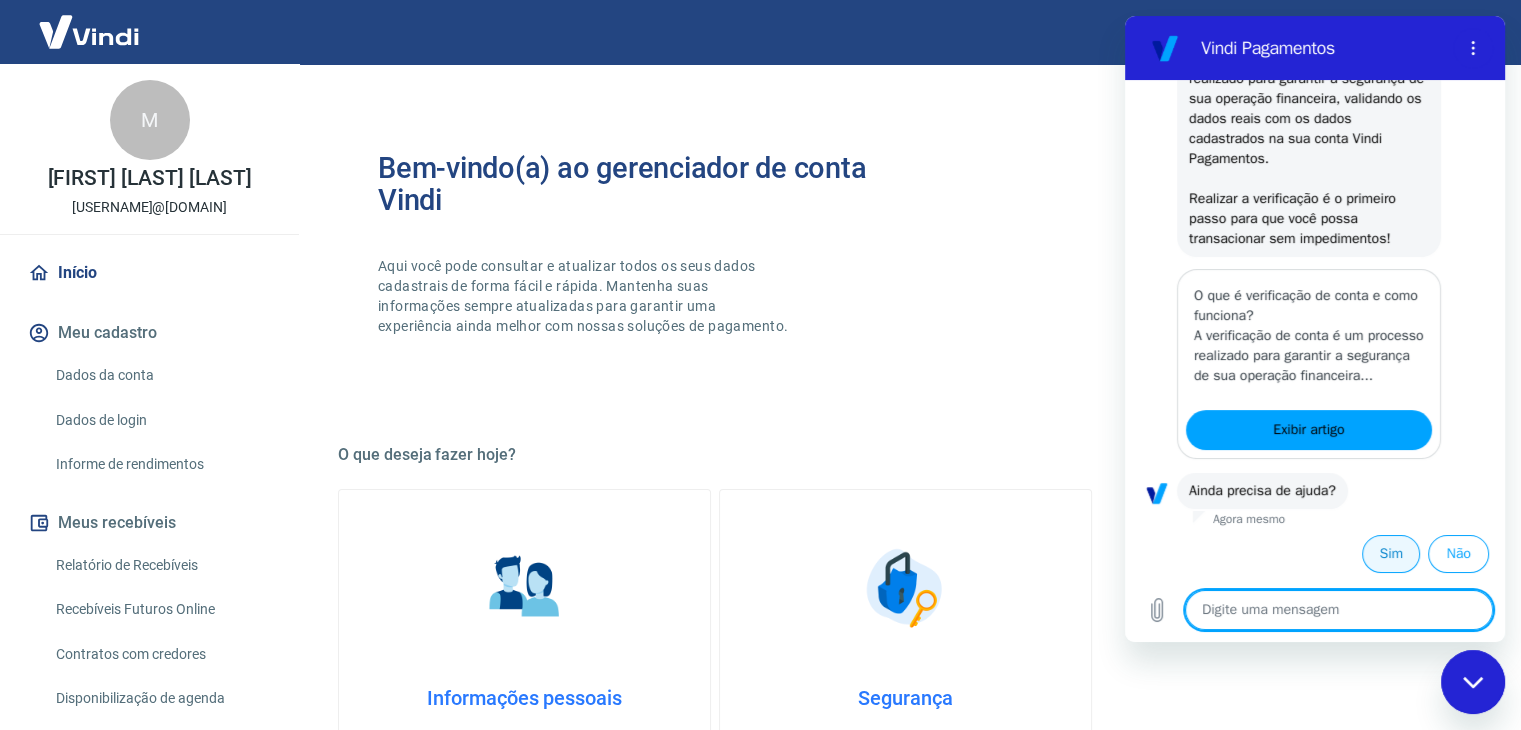 click on "Sim" at bounding box center [1391, 554] 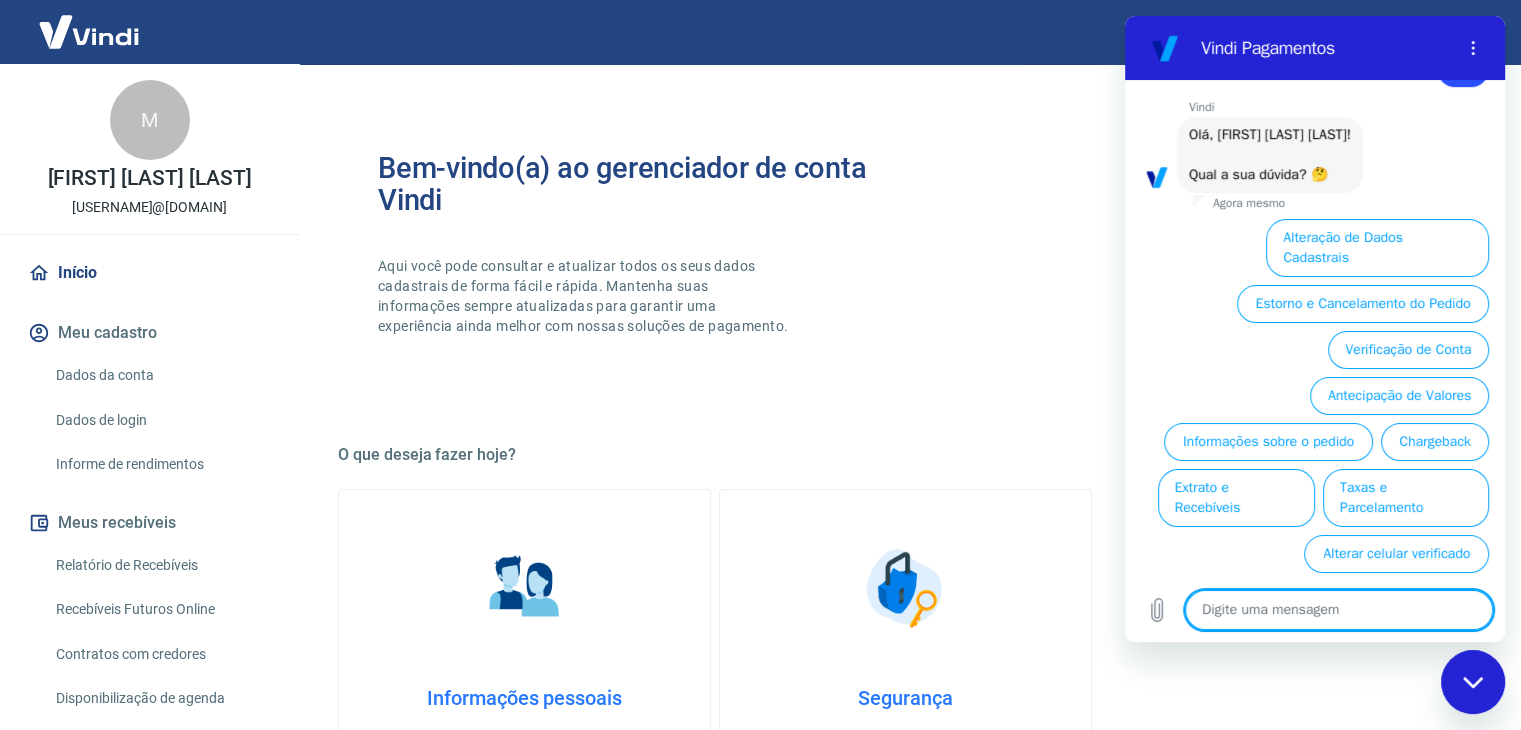 scroll, scrollTop: 792, scrollLeft: 0, axis: vertical 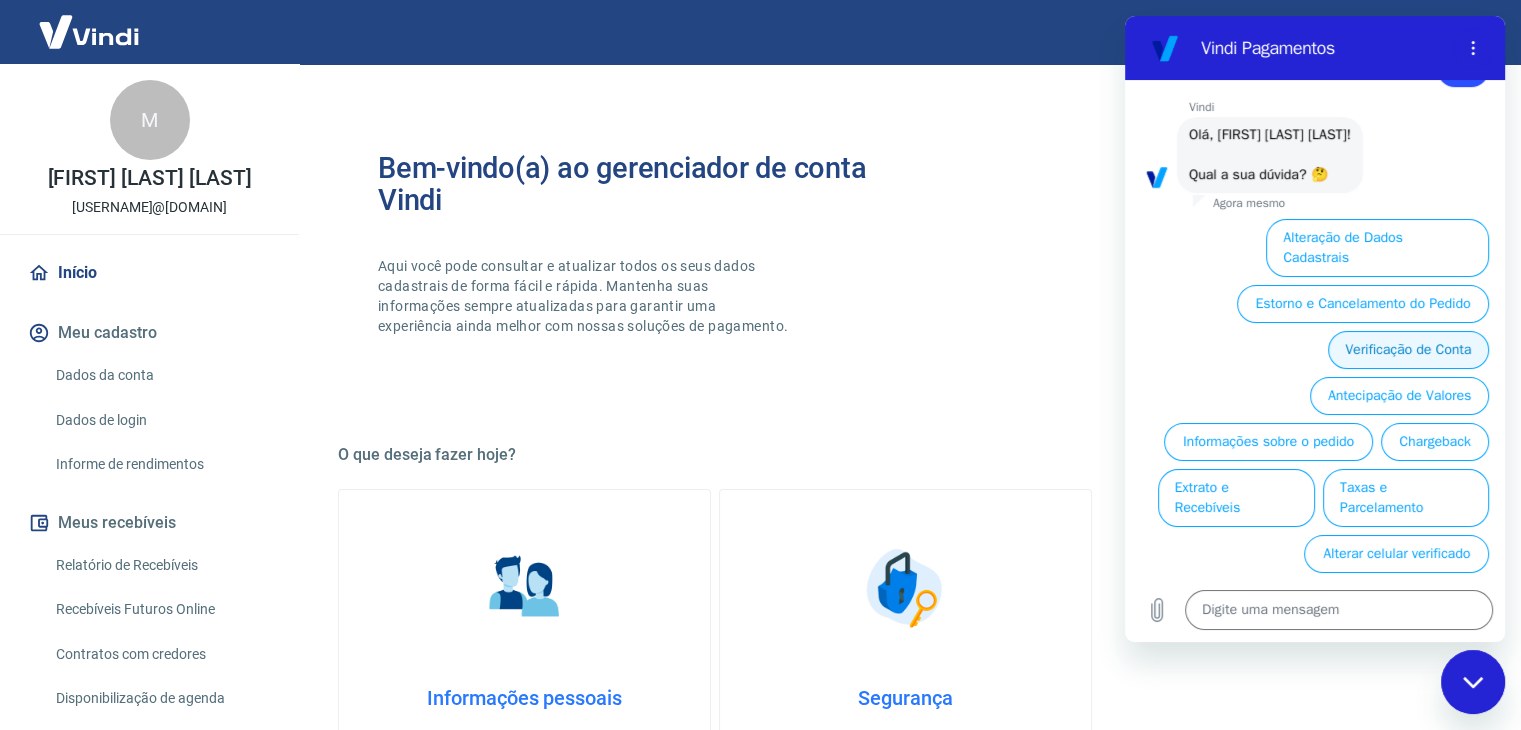 click on "Verificação de Conta" at bounding box center (1408, 350) 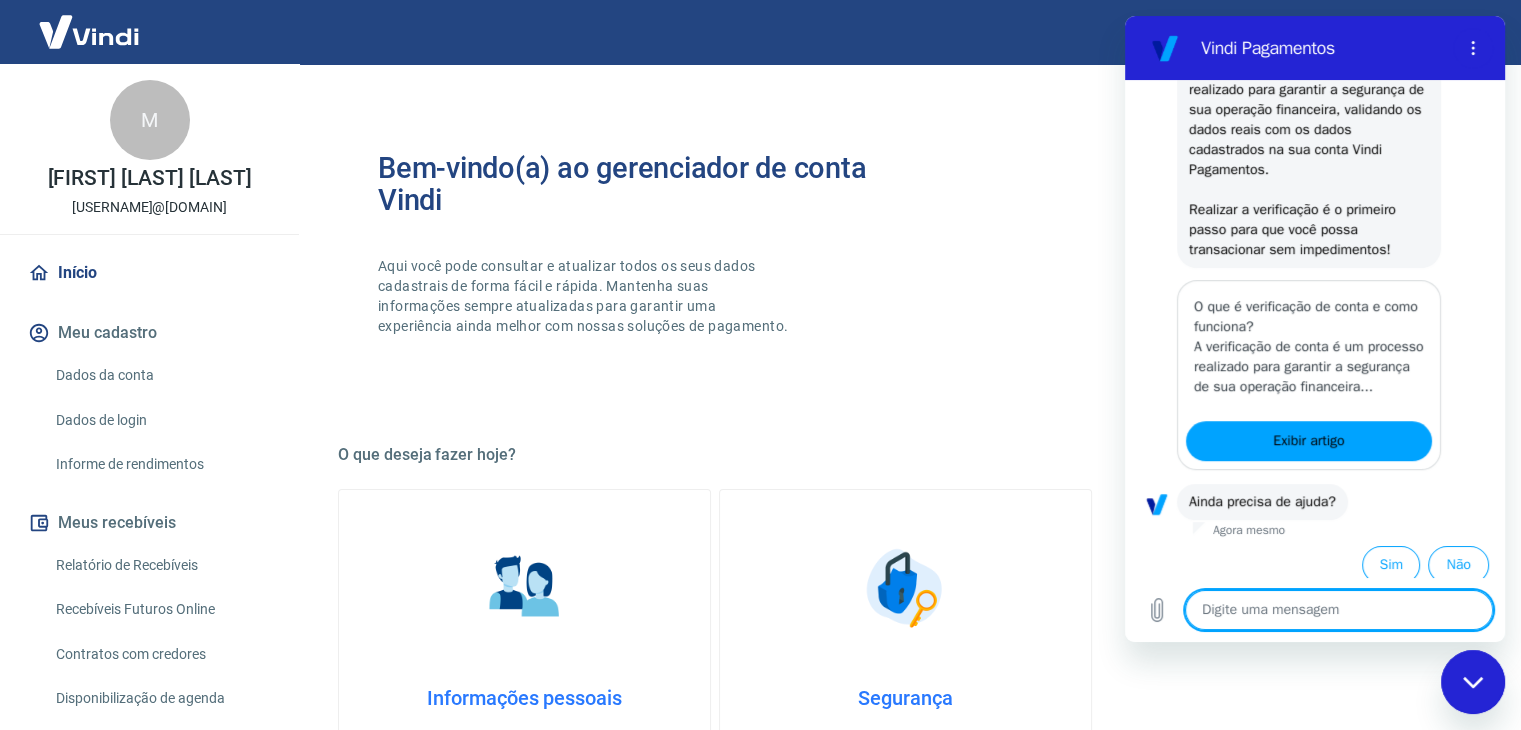 scroll, scrollTop: 1038, scrollLeft: 0, axis: vertical 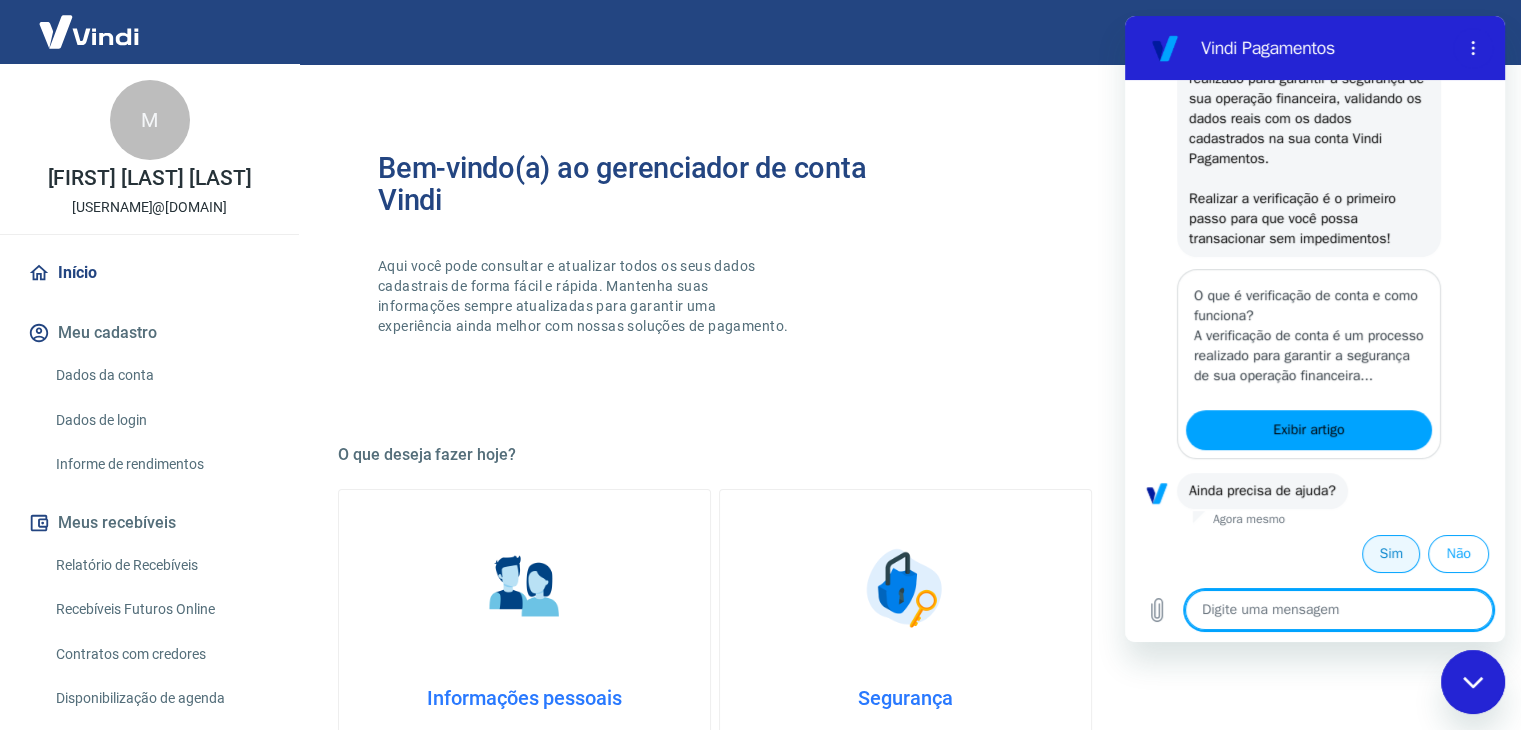click on "Sim" at bounding box center (1391, 554) 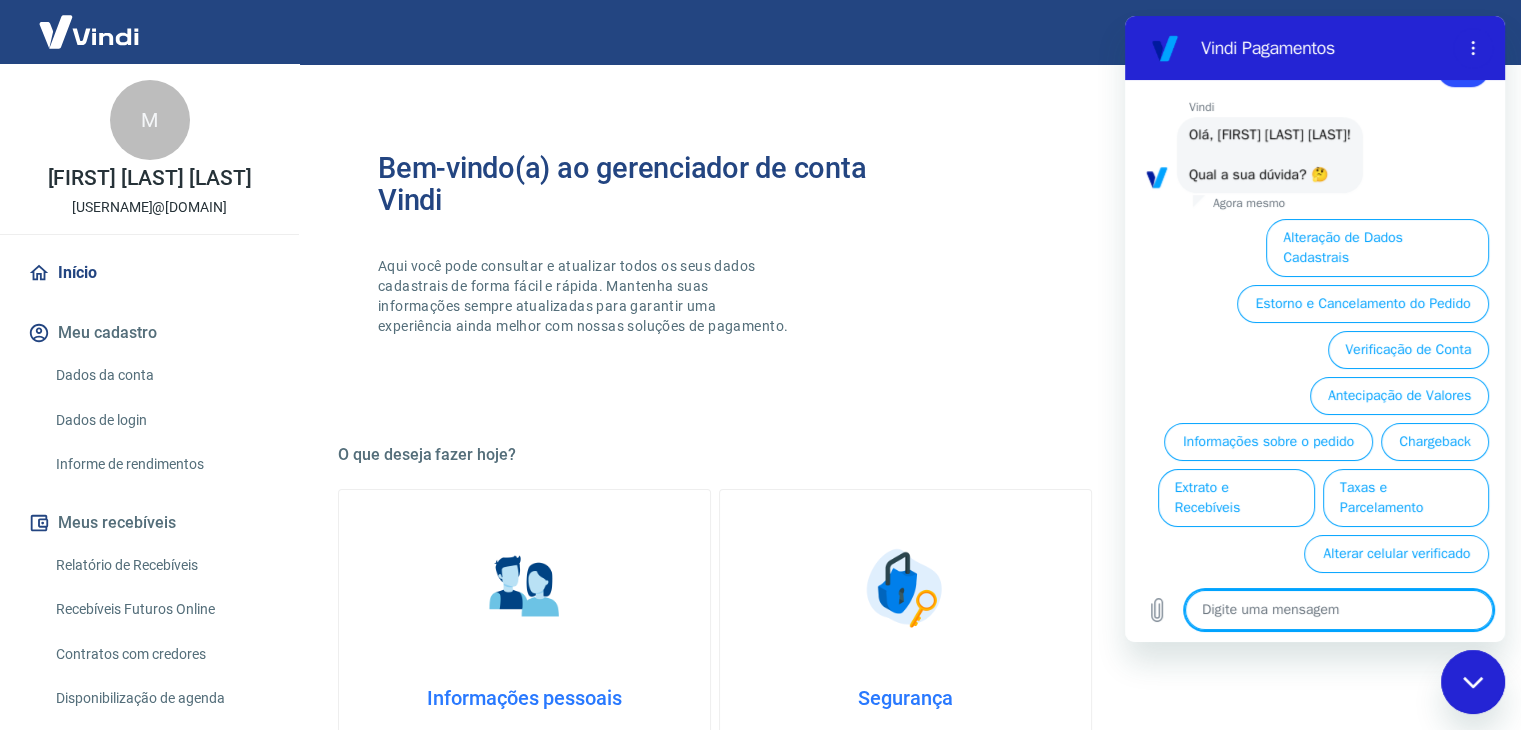 scroll, scrollTop: 1511, scrollLeft: 0, axis: vertical 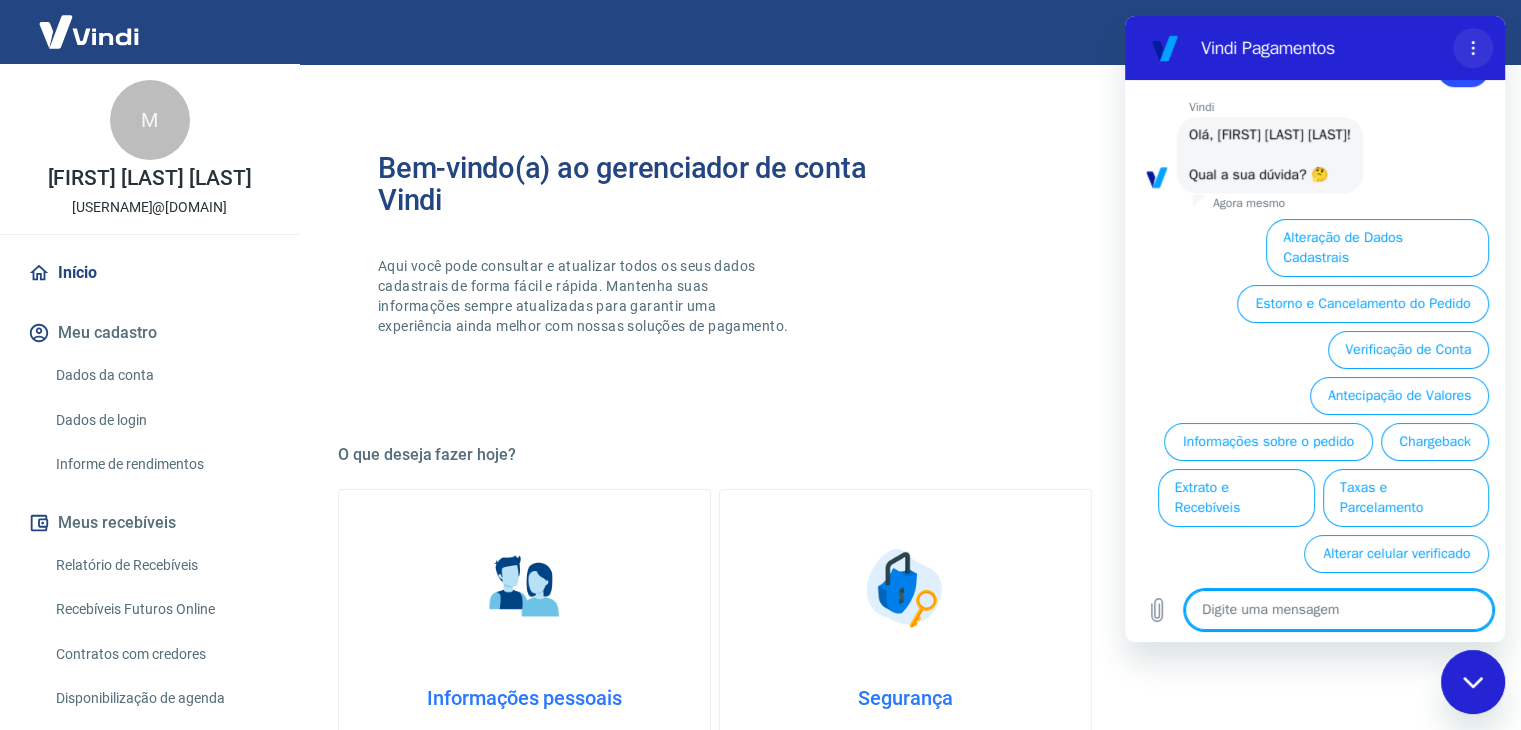 click at bounding box center (1473, 48) 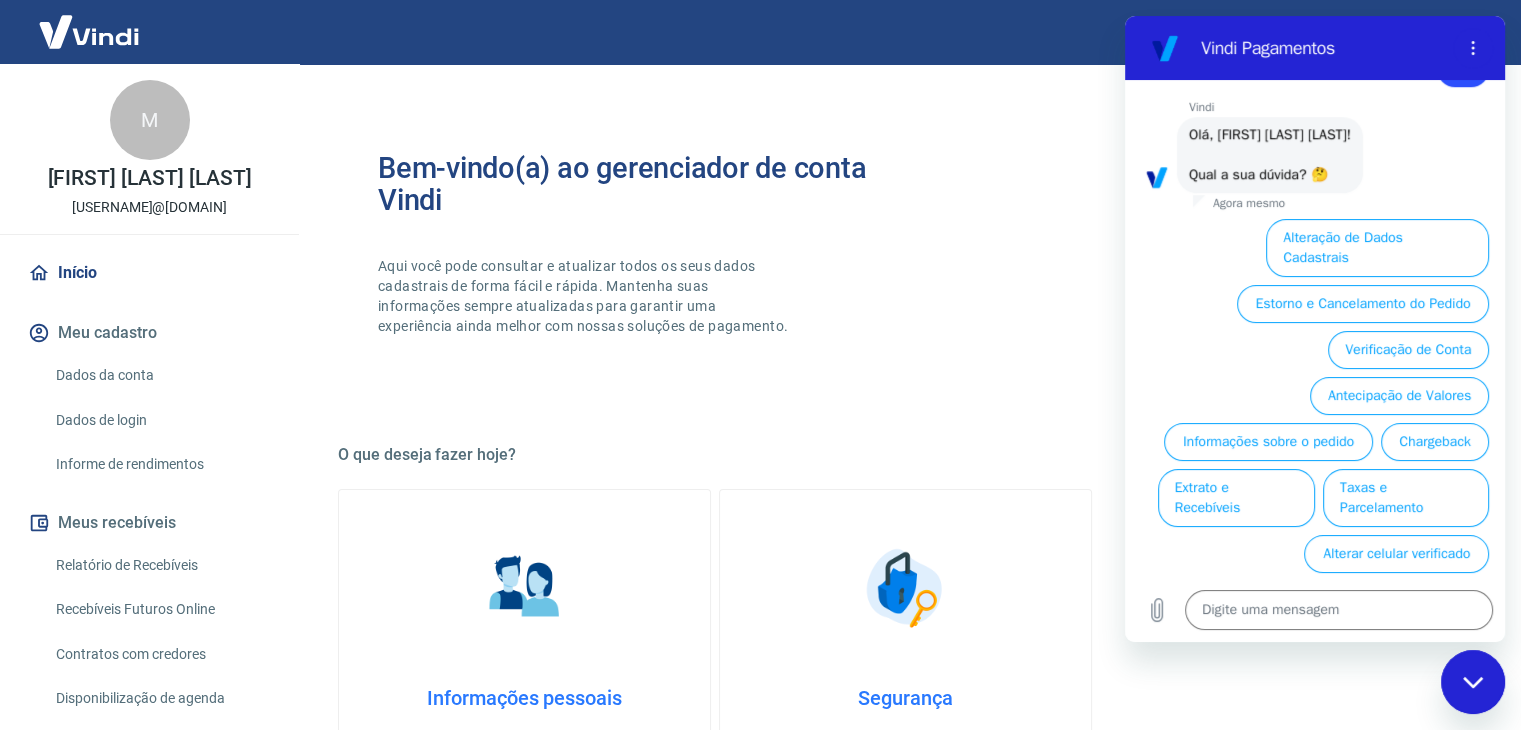 click on "Bem-vindo(a) ao gerenciador de conta Vindi Aqui você pode consultar e atualizar todos os seus dados cadastrais de forma fácil e rápida. Mantenha suas informações sempre atualizadas para garantir uma experiência ainda melhor com nossas soluções de pagamento." at bounding box center [905, 262] 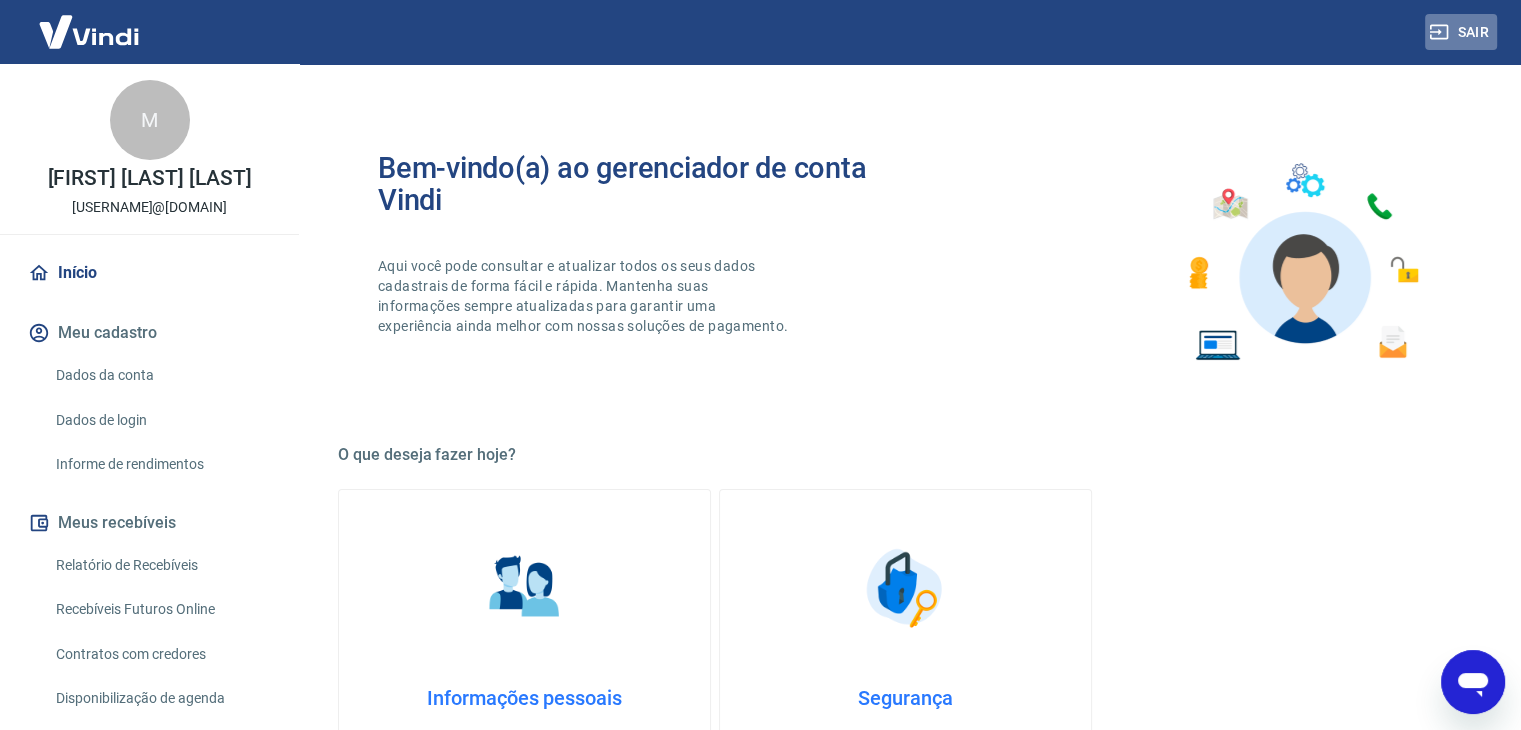 click 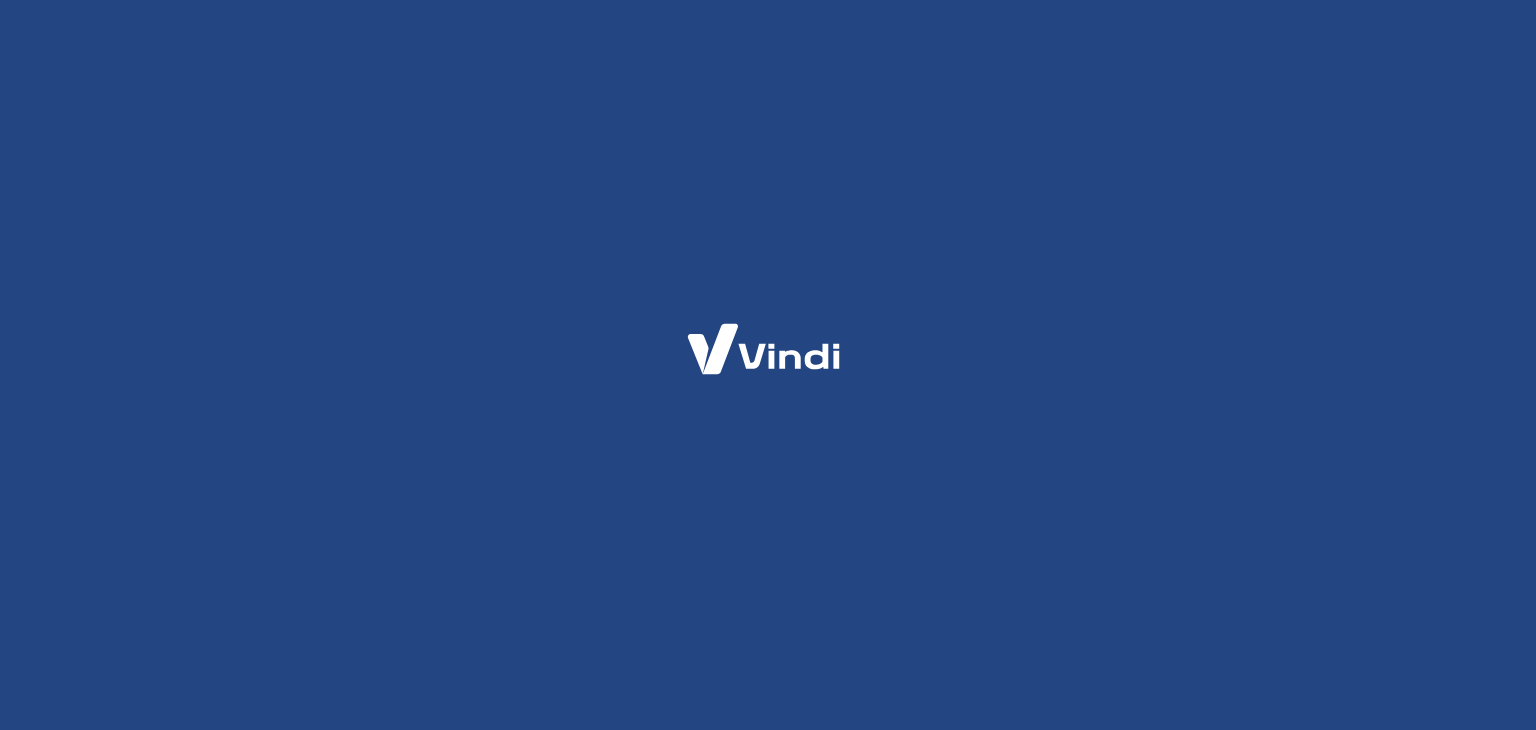 scroll, scrollTop: 0, scrollLeft: 0, axis: both 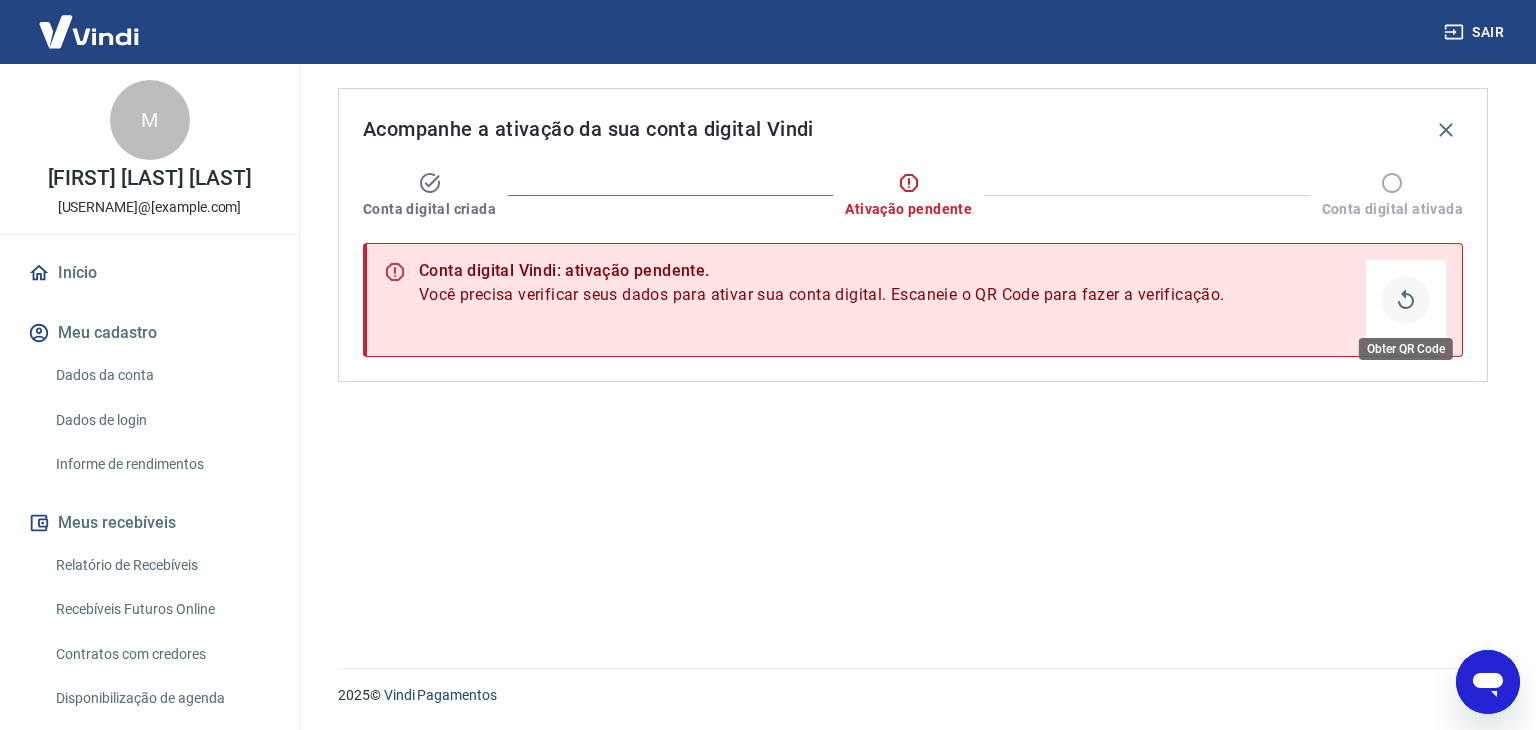 click 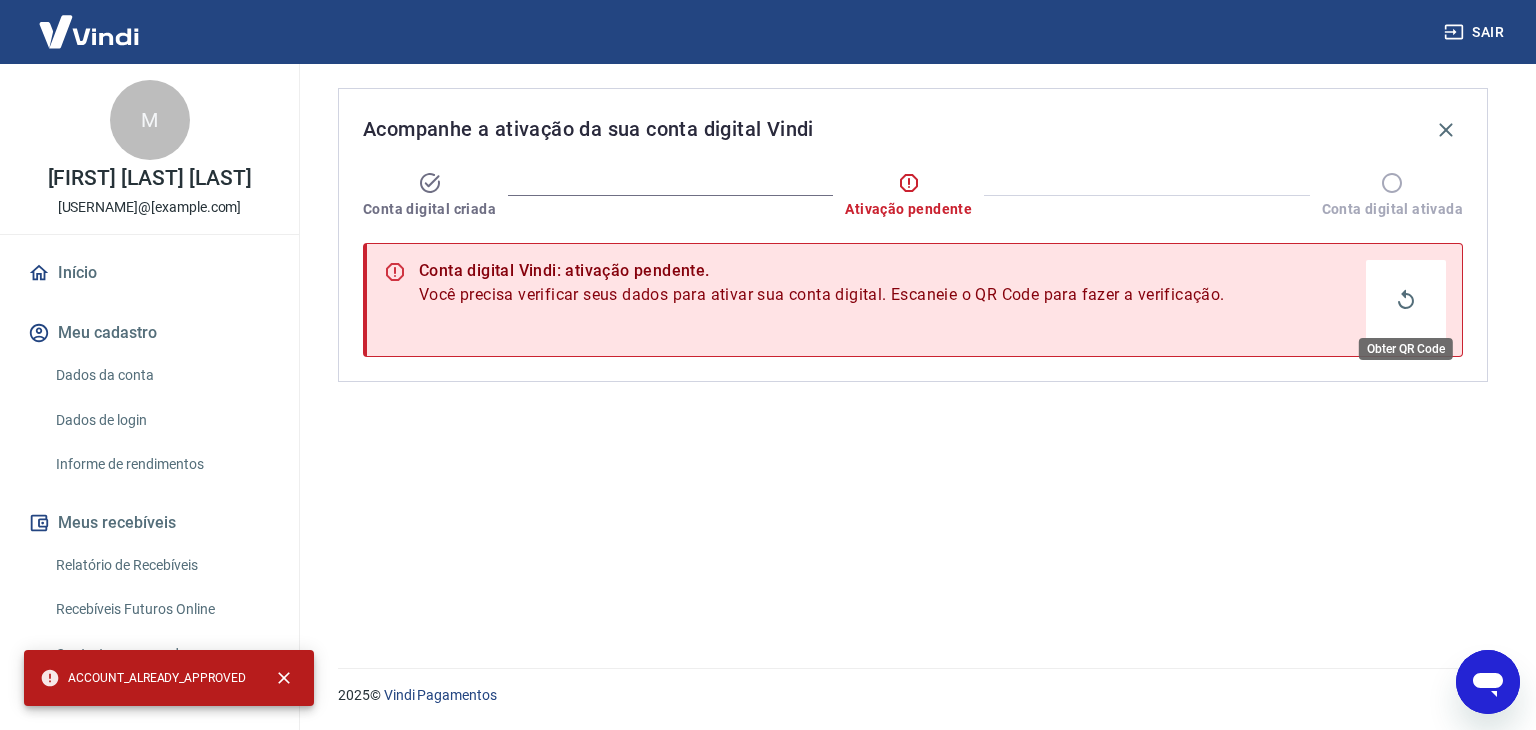 click 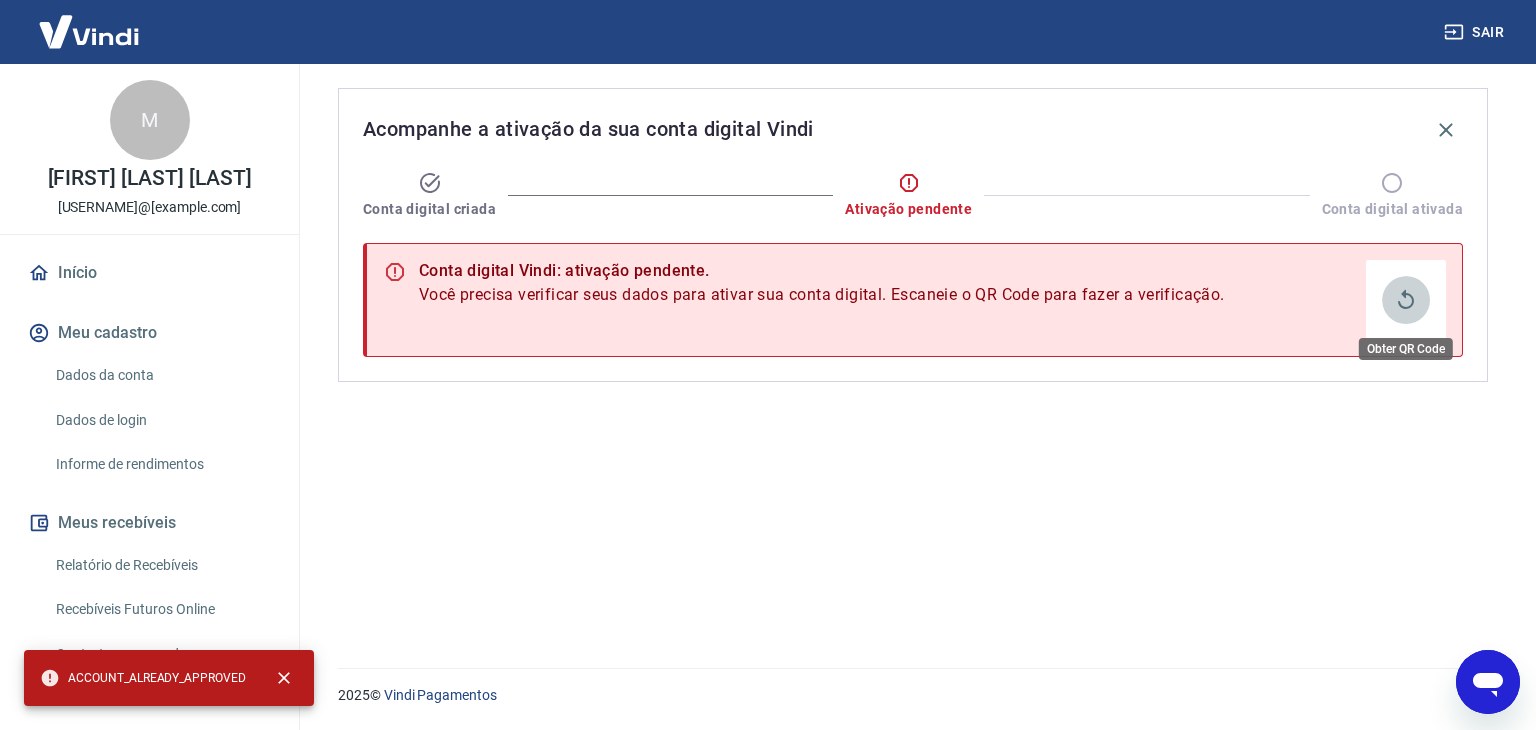 click 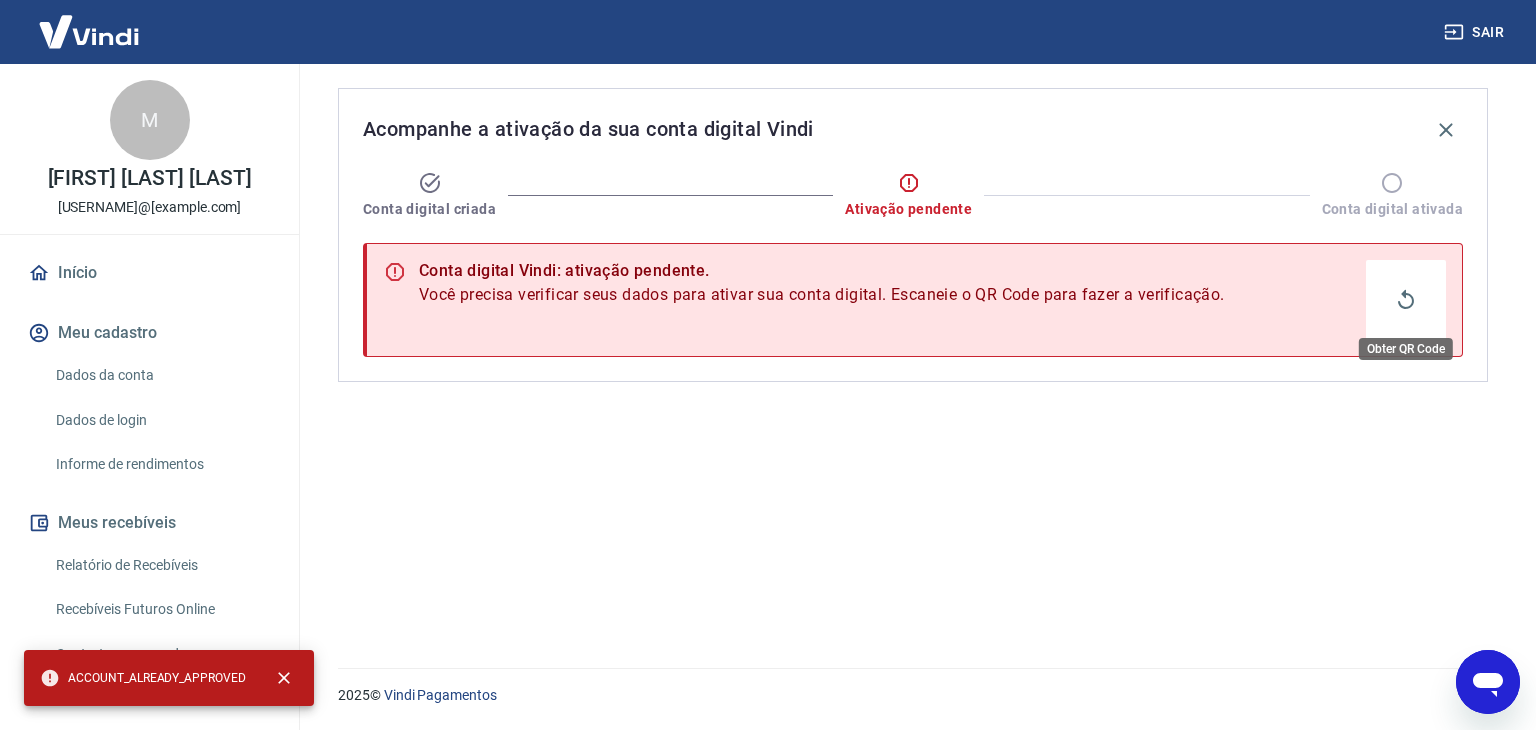 click 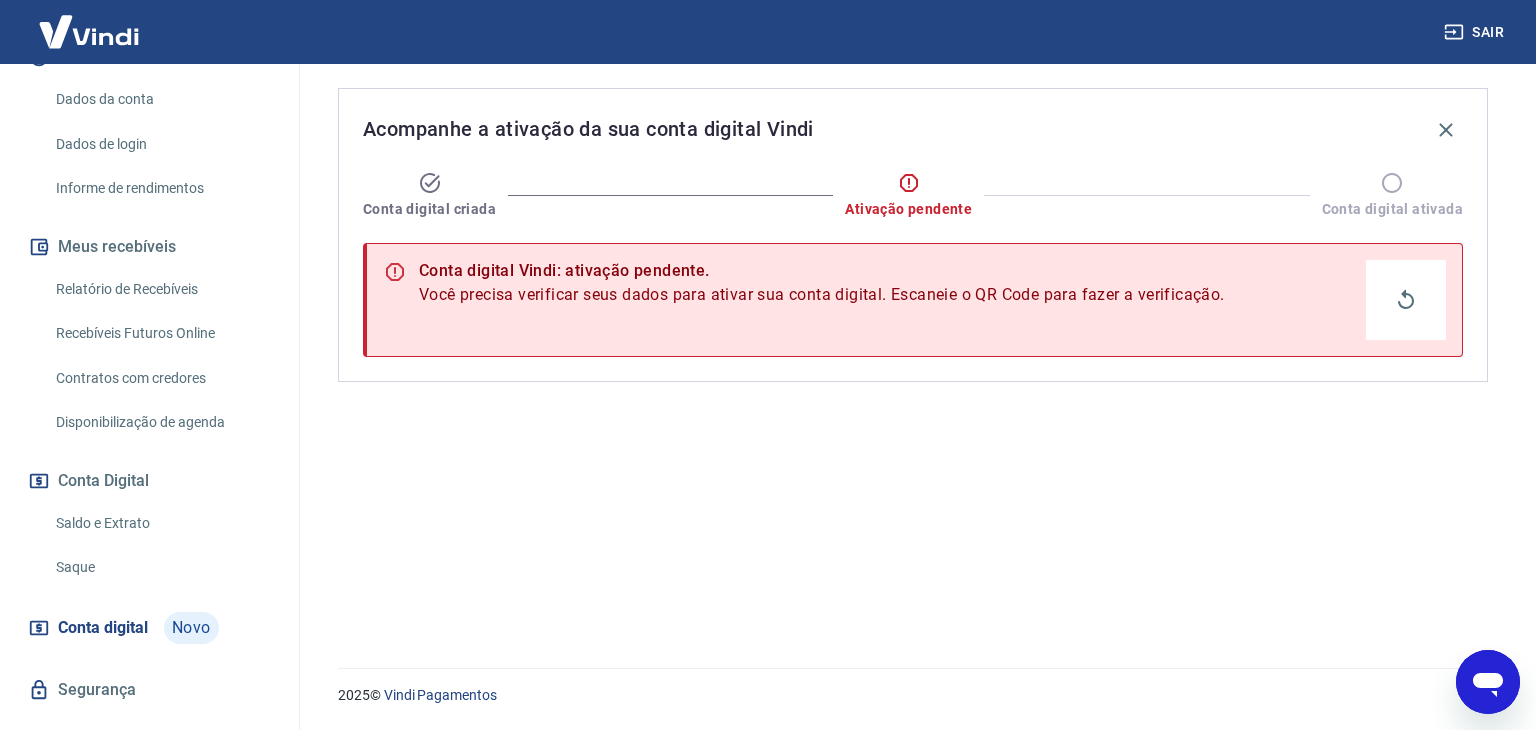 scroll, scrollTop: 317, scrollLeft: 0, axis: vertical 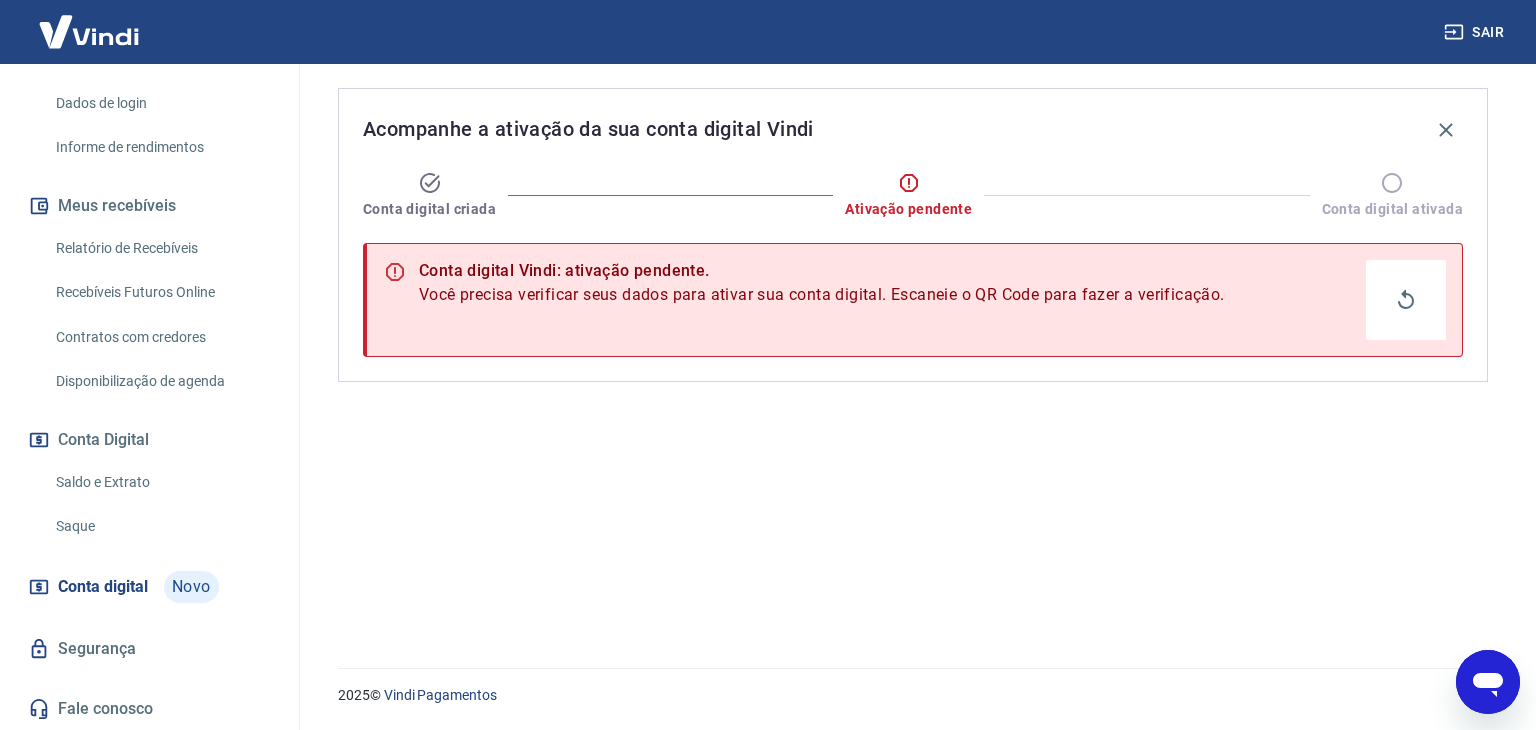 click on "Fale conosco" at bounding box center (149, 709) 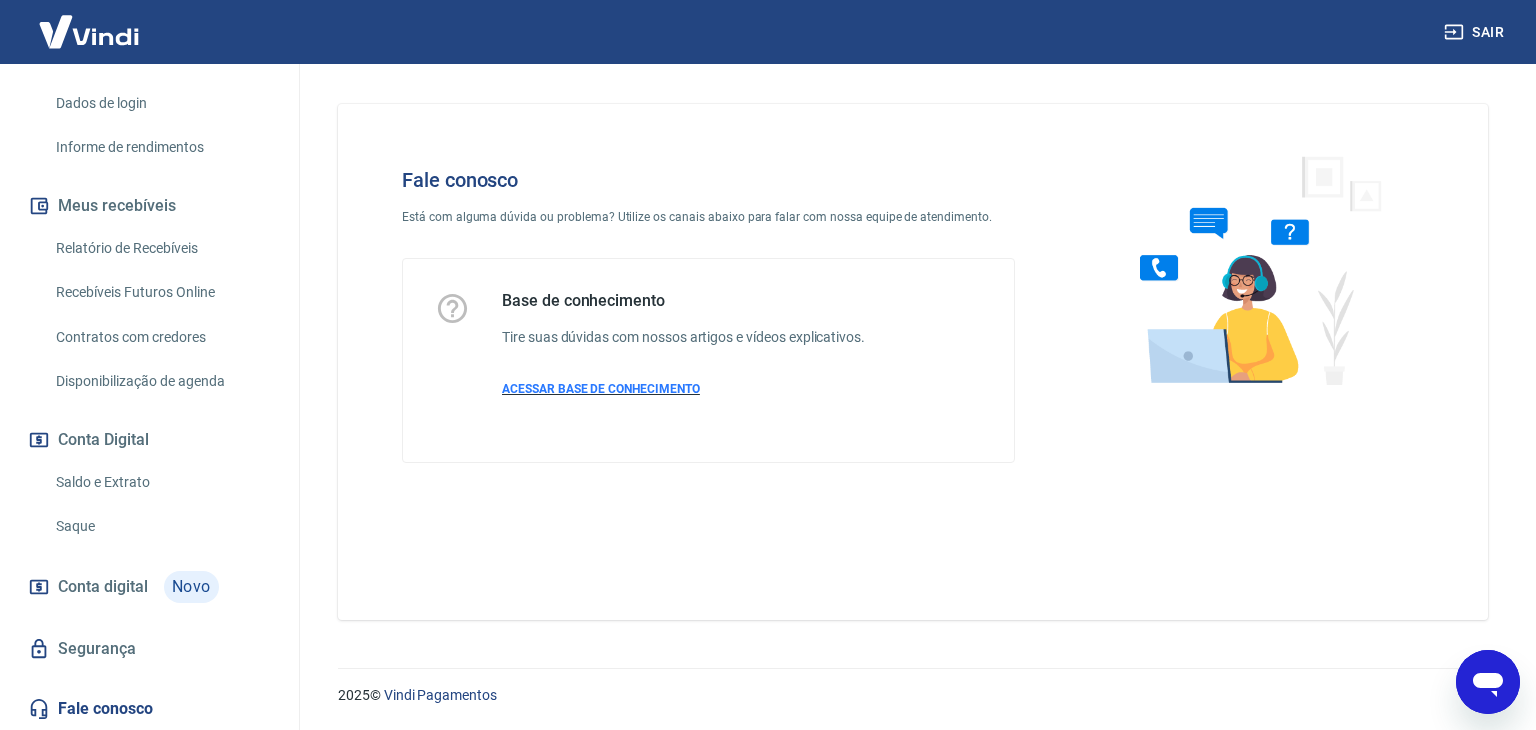 click on "ACESSAR BASE DE CONHECIMENTO" at bounding box center (601, 389) 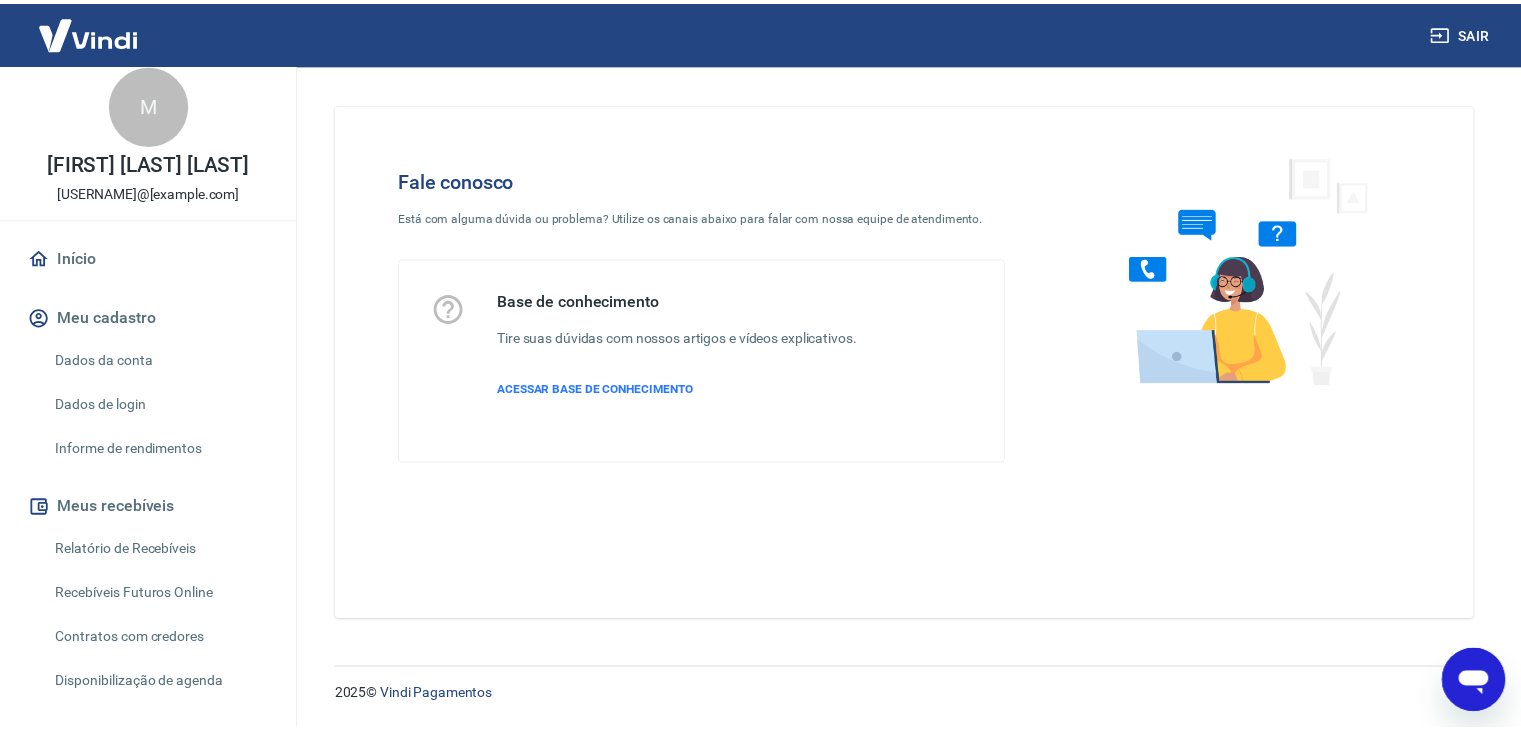 scroll, scrollTop: 14, scrollLeft: 0, axis: vertical 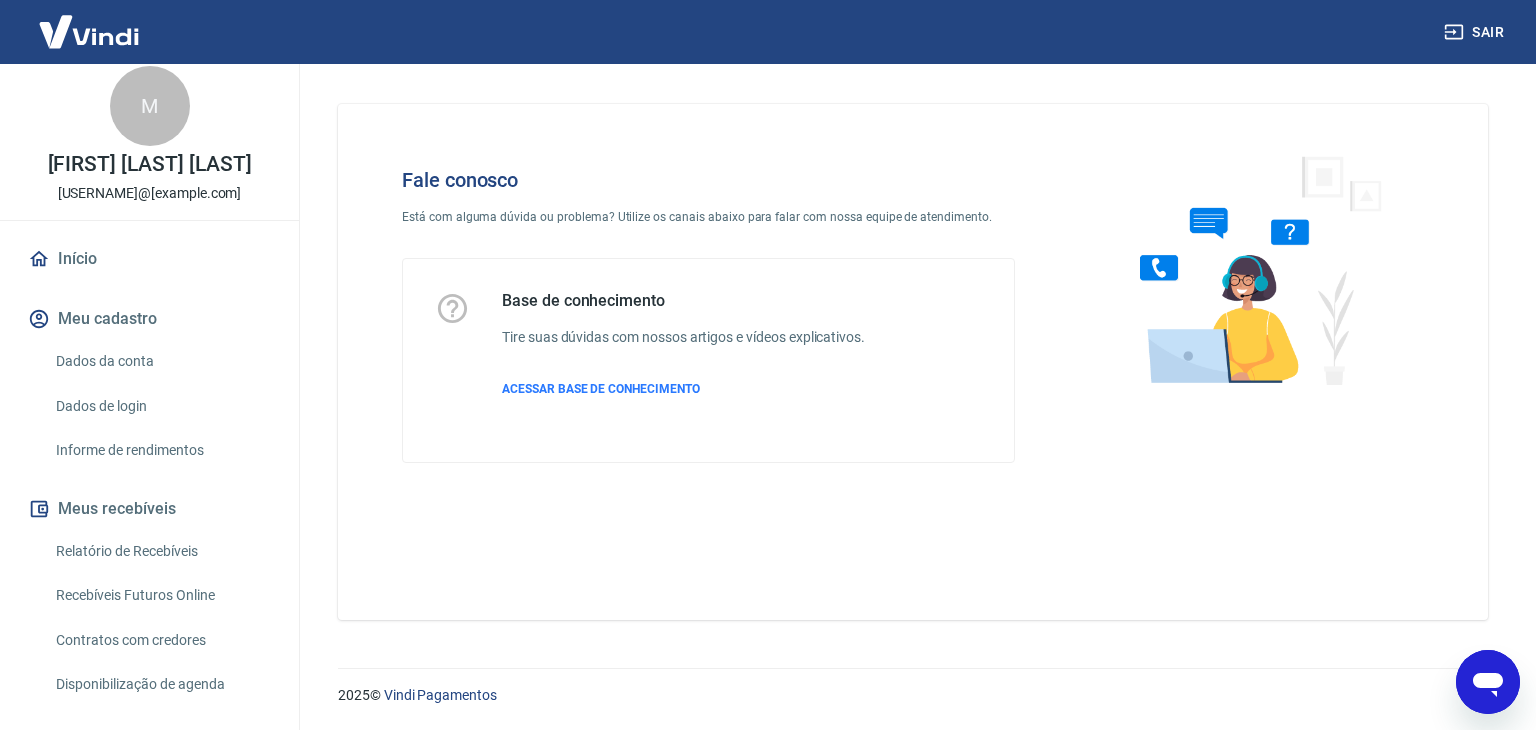 click on "Dados de login" at bounding box center (161, 406) 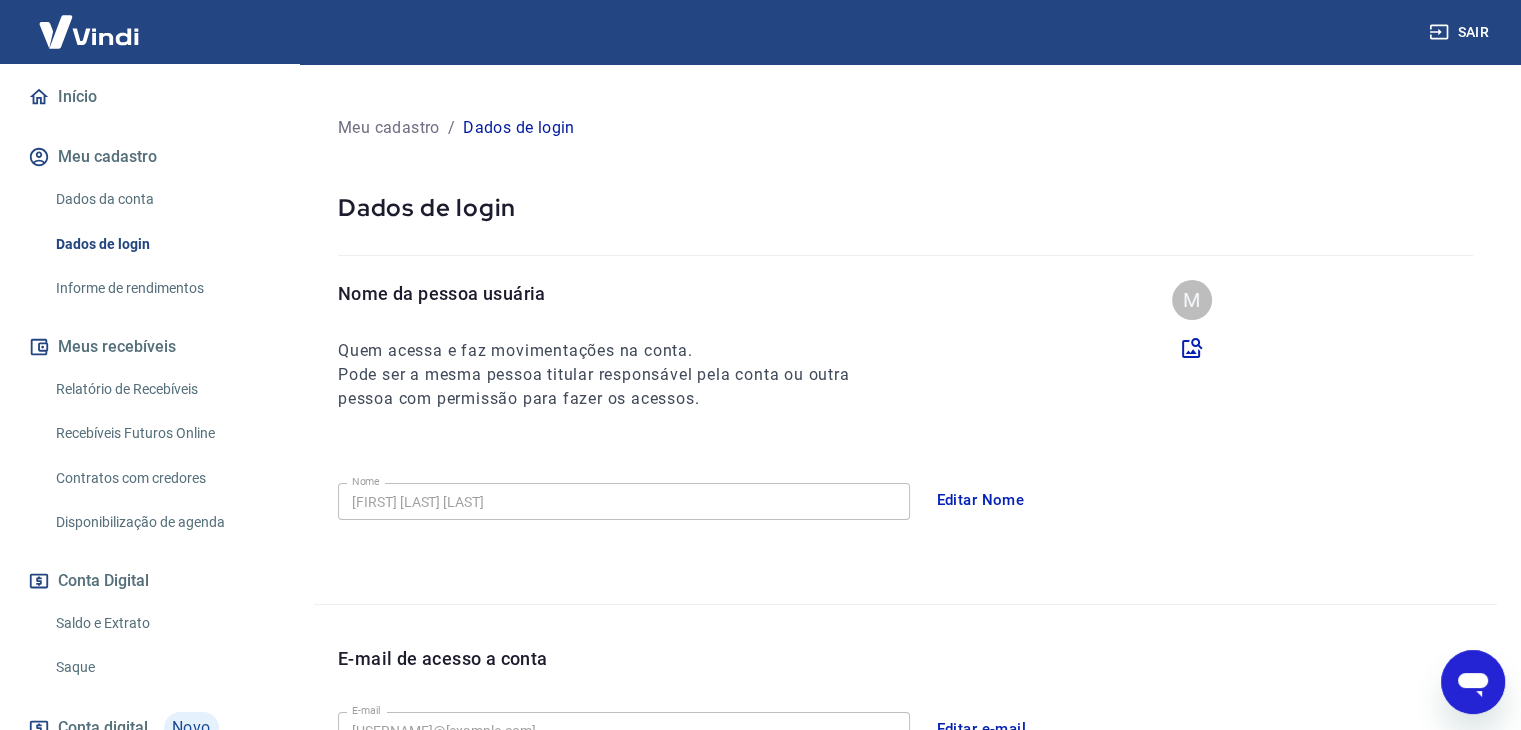 scroll, scrollTop: 197, scrollLeft: 0, axis: vertical 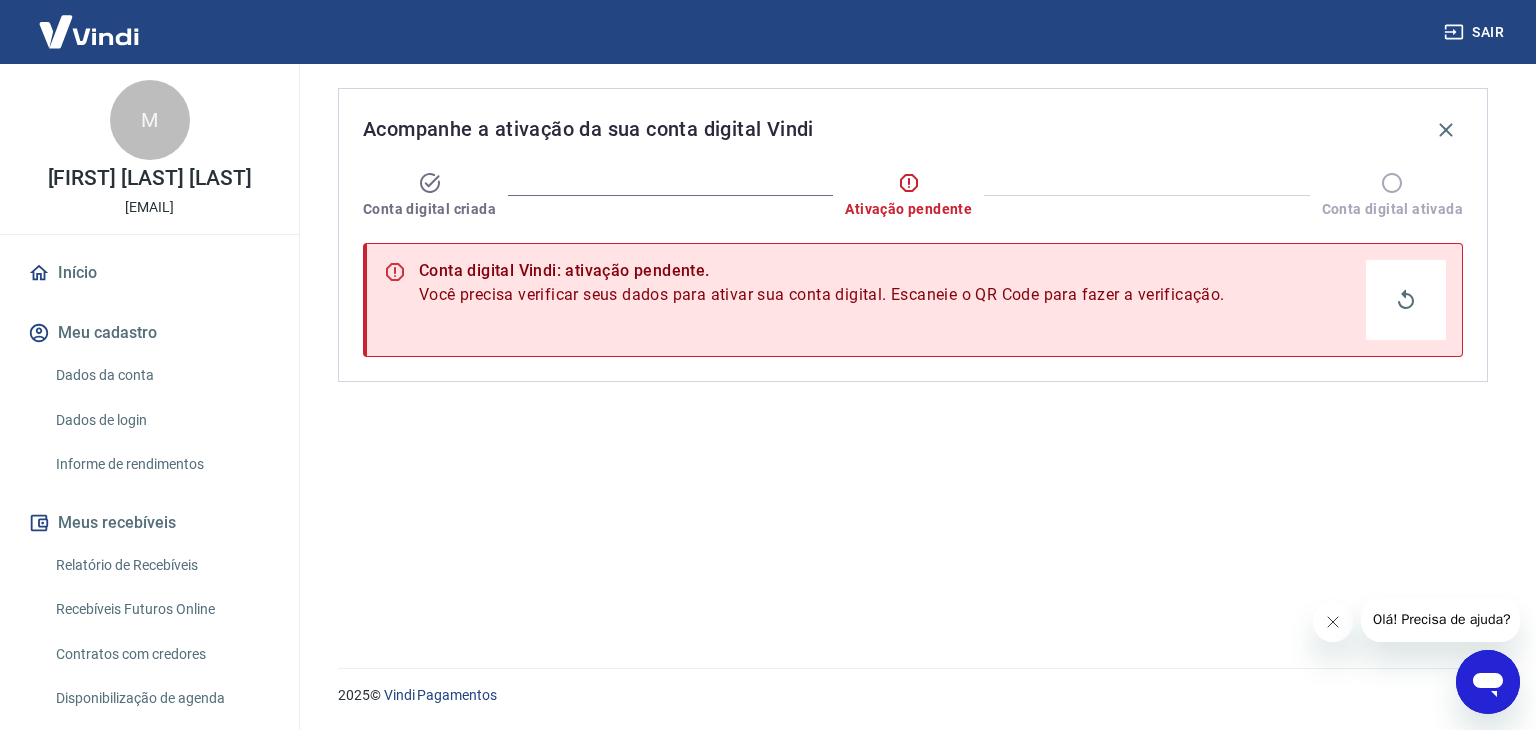 click on "Acompanhe a ativação da sua conta digital Vindi" at bounding box center (913, 130) 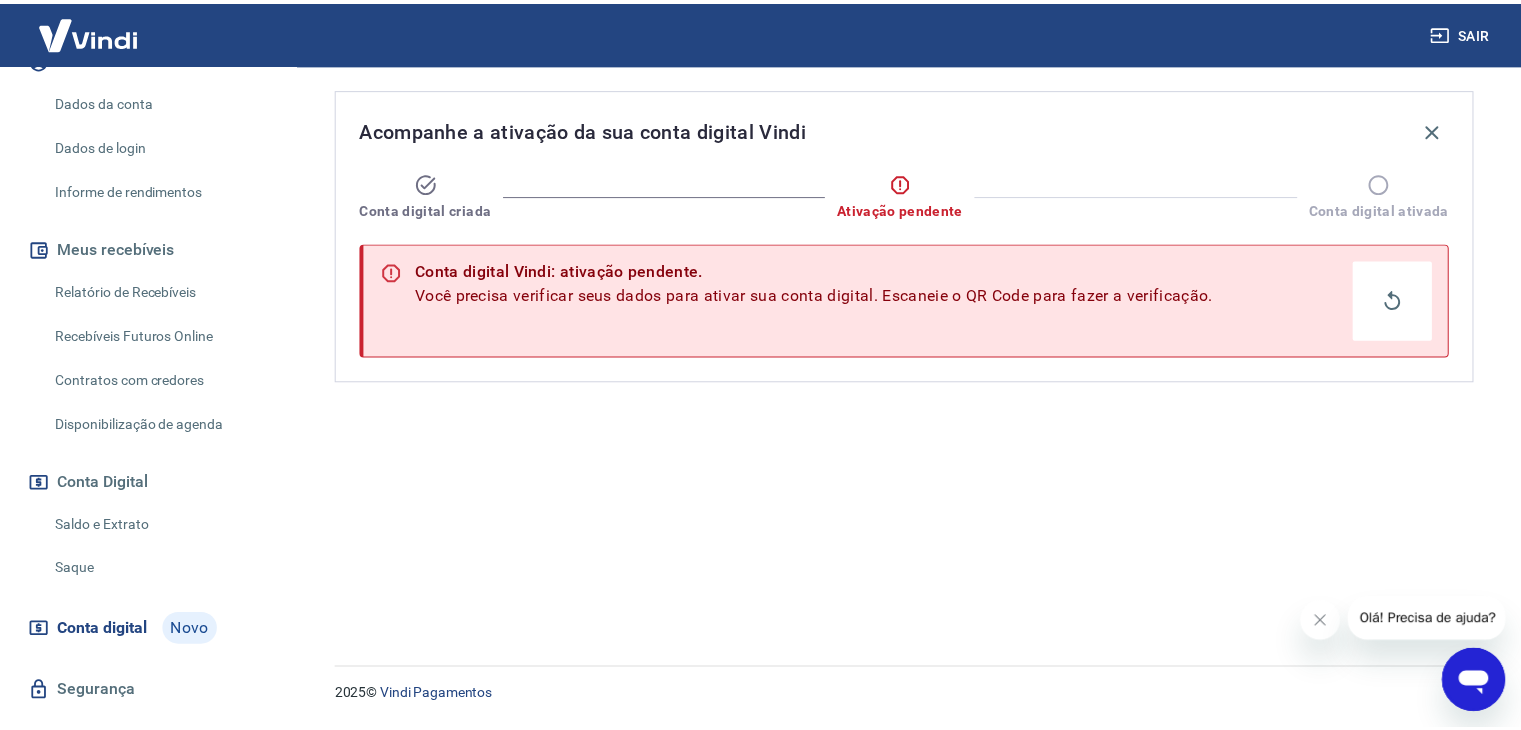 scroll, scrollTop: 317, scrollLeft: 0, axis: vertical 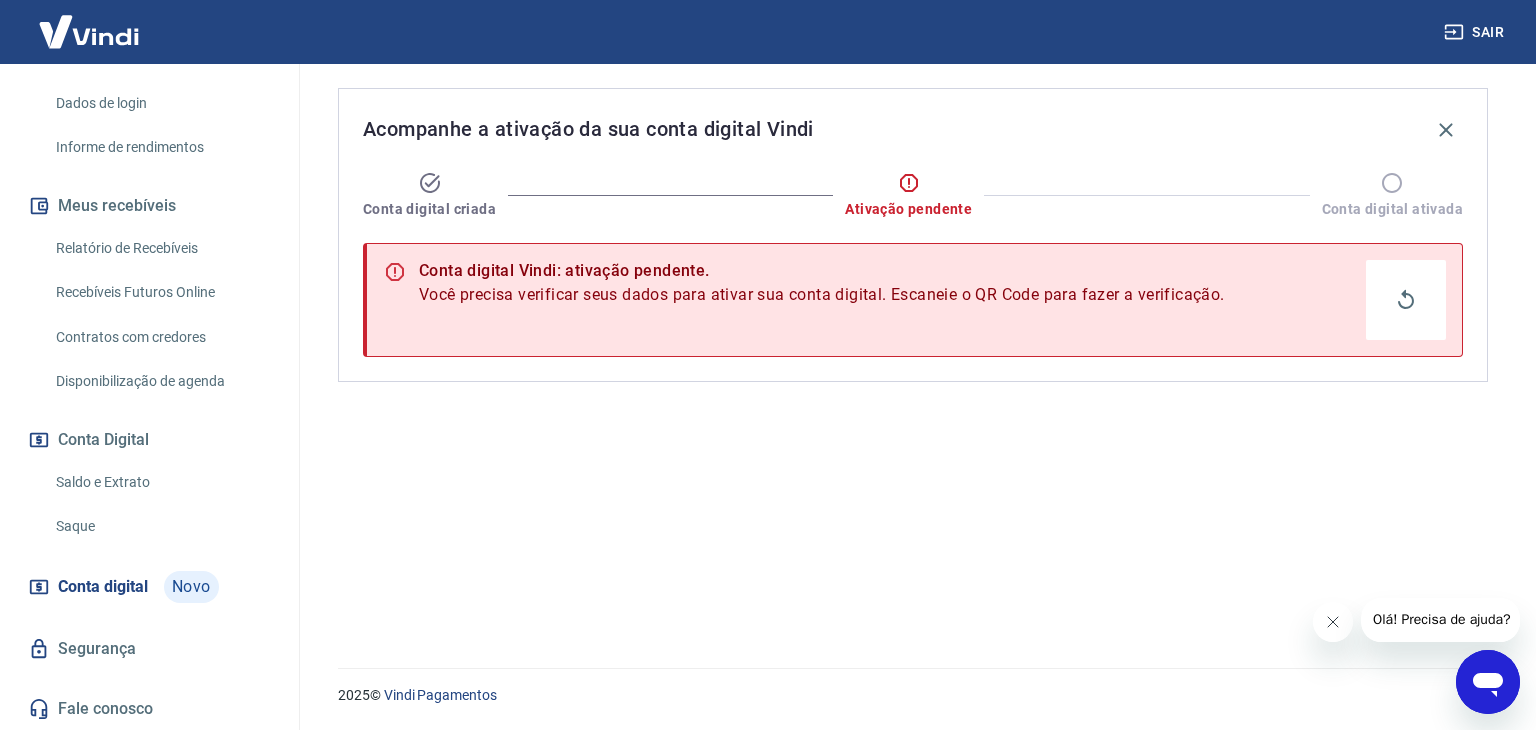 click on "Saque" at bounding box center [161, 526] 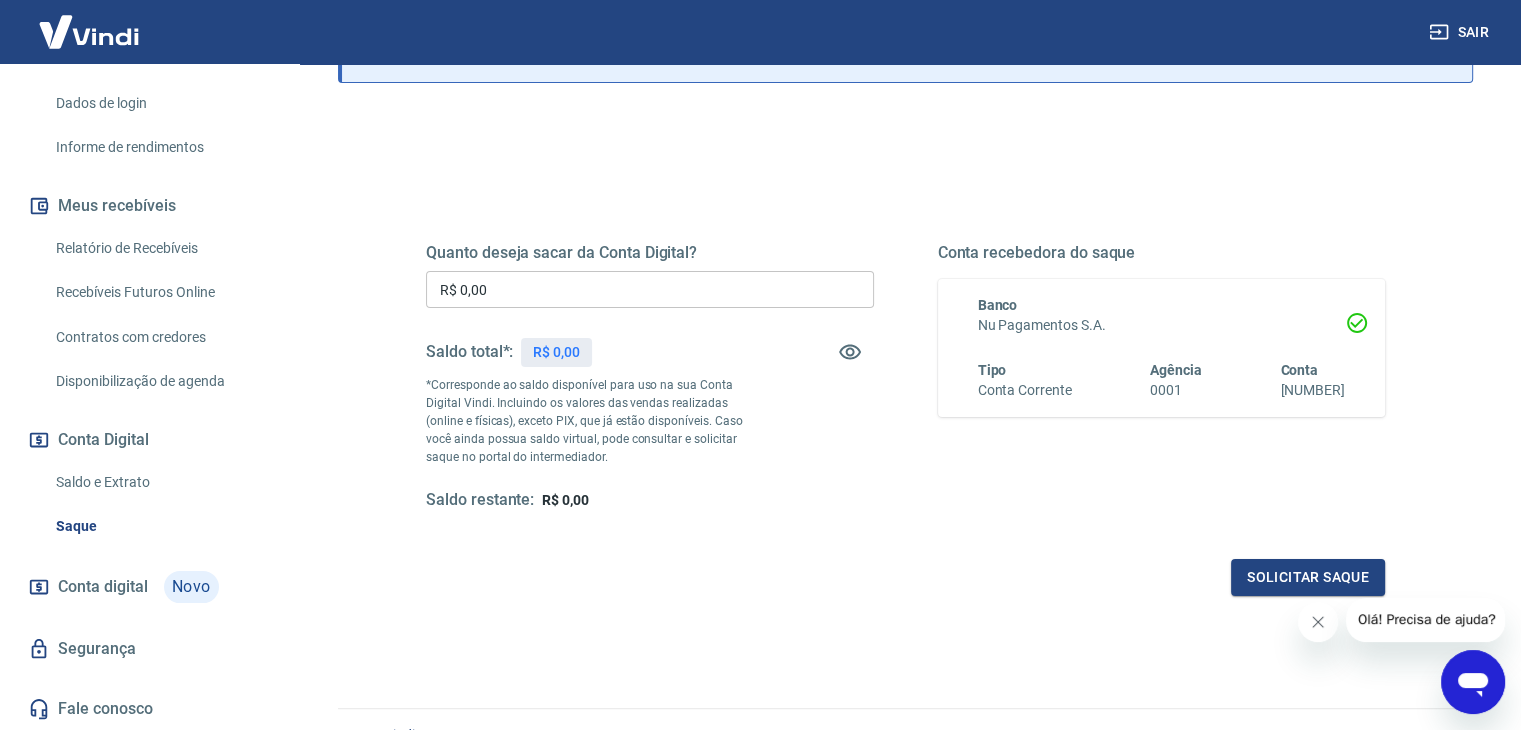 scroll, scrollTop: 160, scrollLeft: 0, axis: vertical 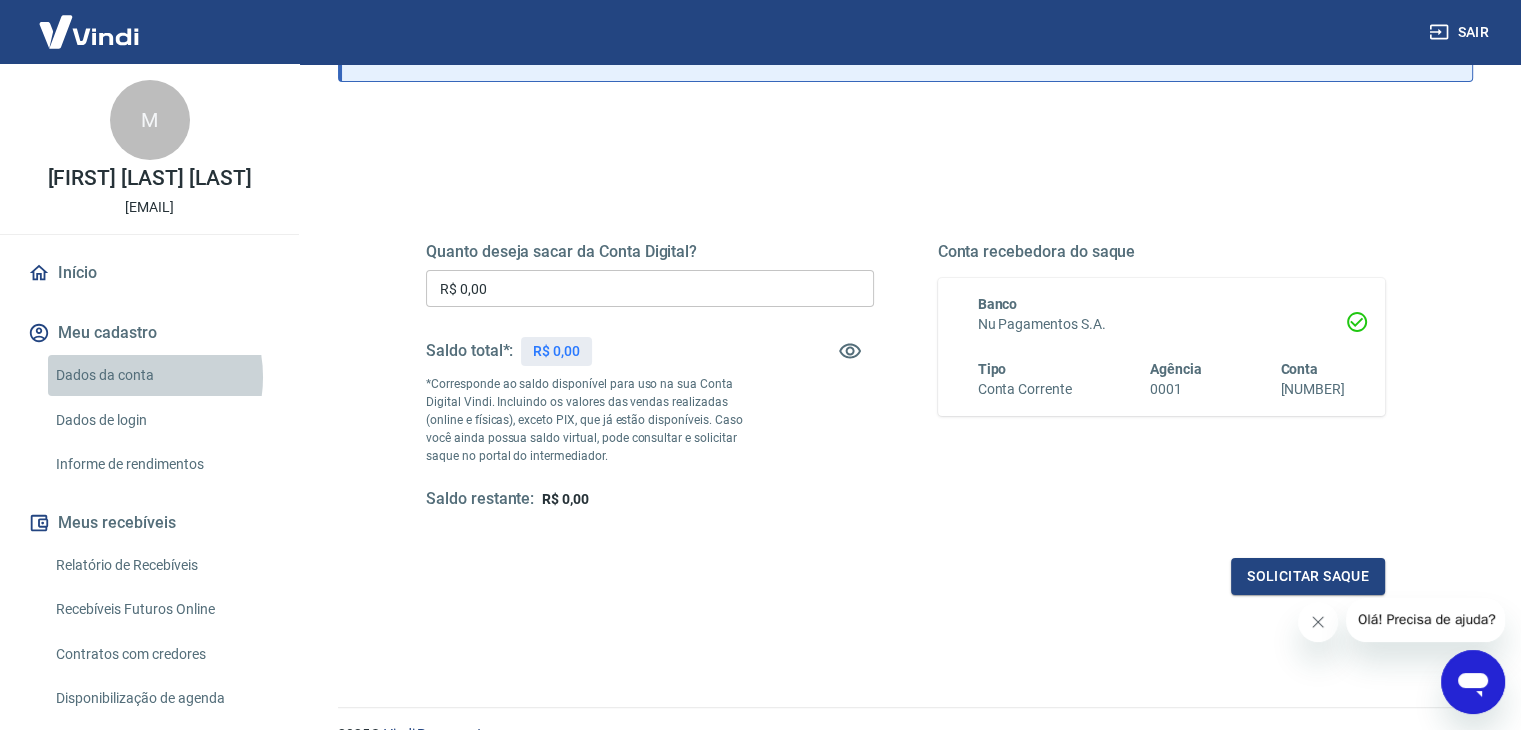 click on "Dados da conta" at bounding box center (161, 375) 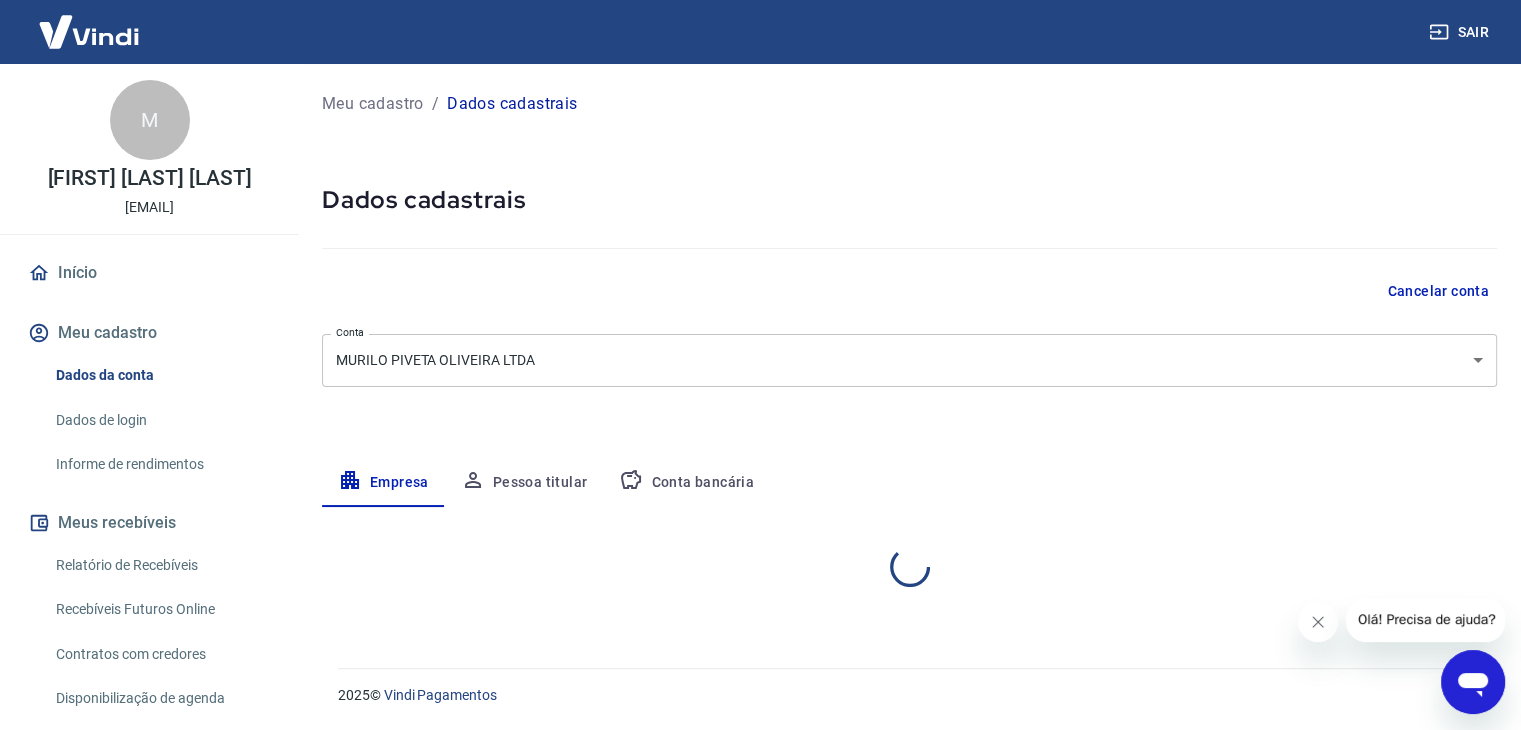 scroll, scrollTop: 0, scrollLeft: 0, axis: both 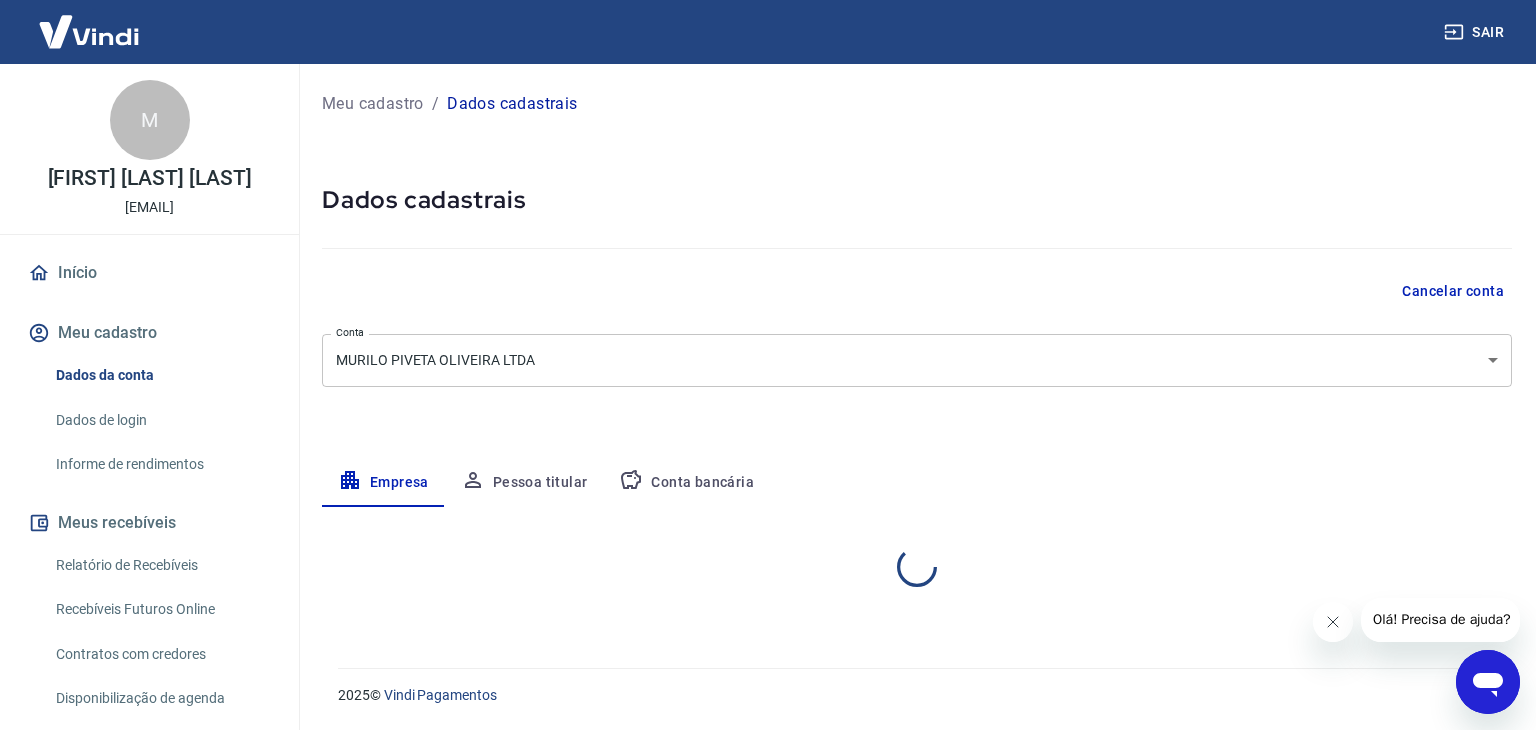 select on "SP" 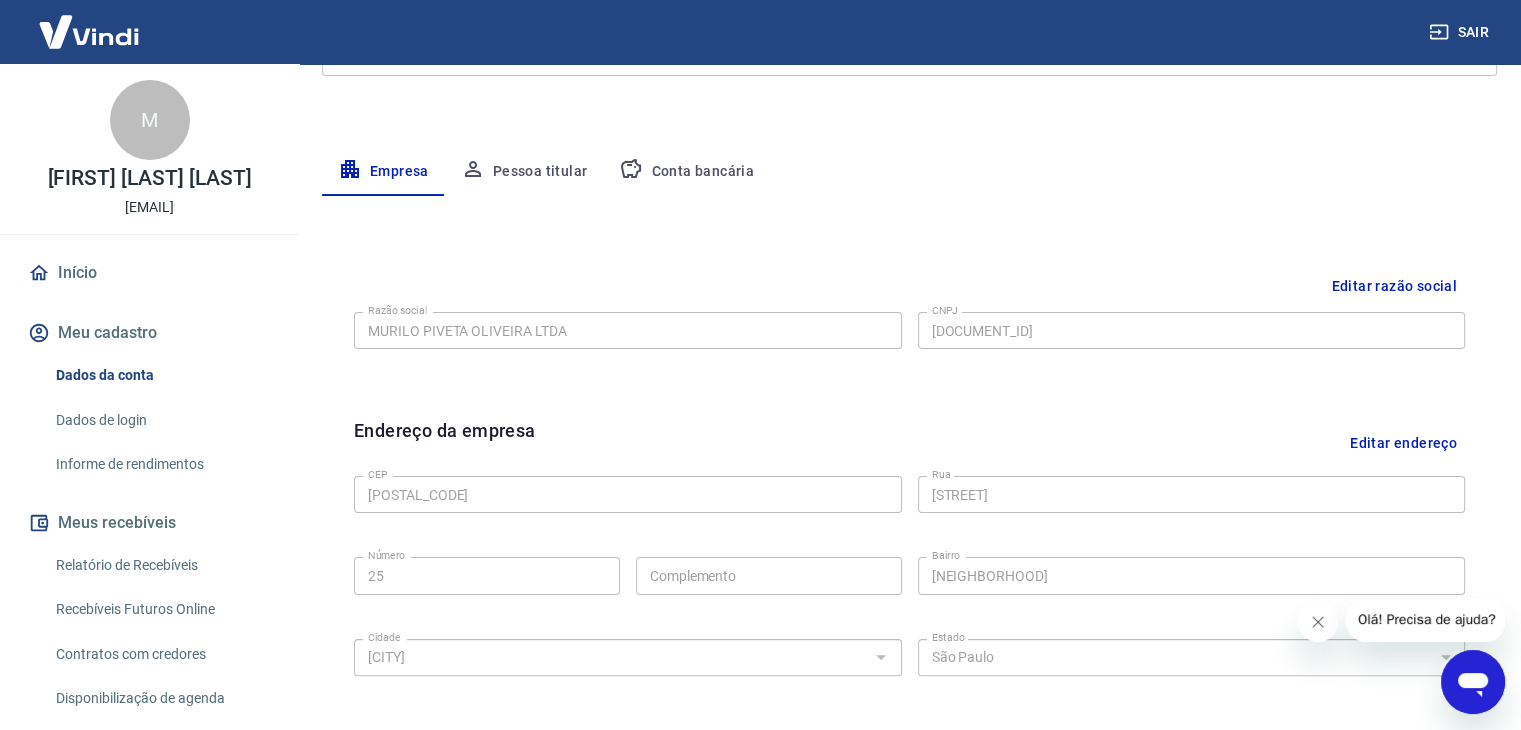 scroll, scrollTop: 312, scrollLeft: 0, axis: vertical 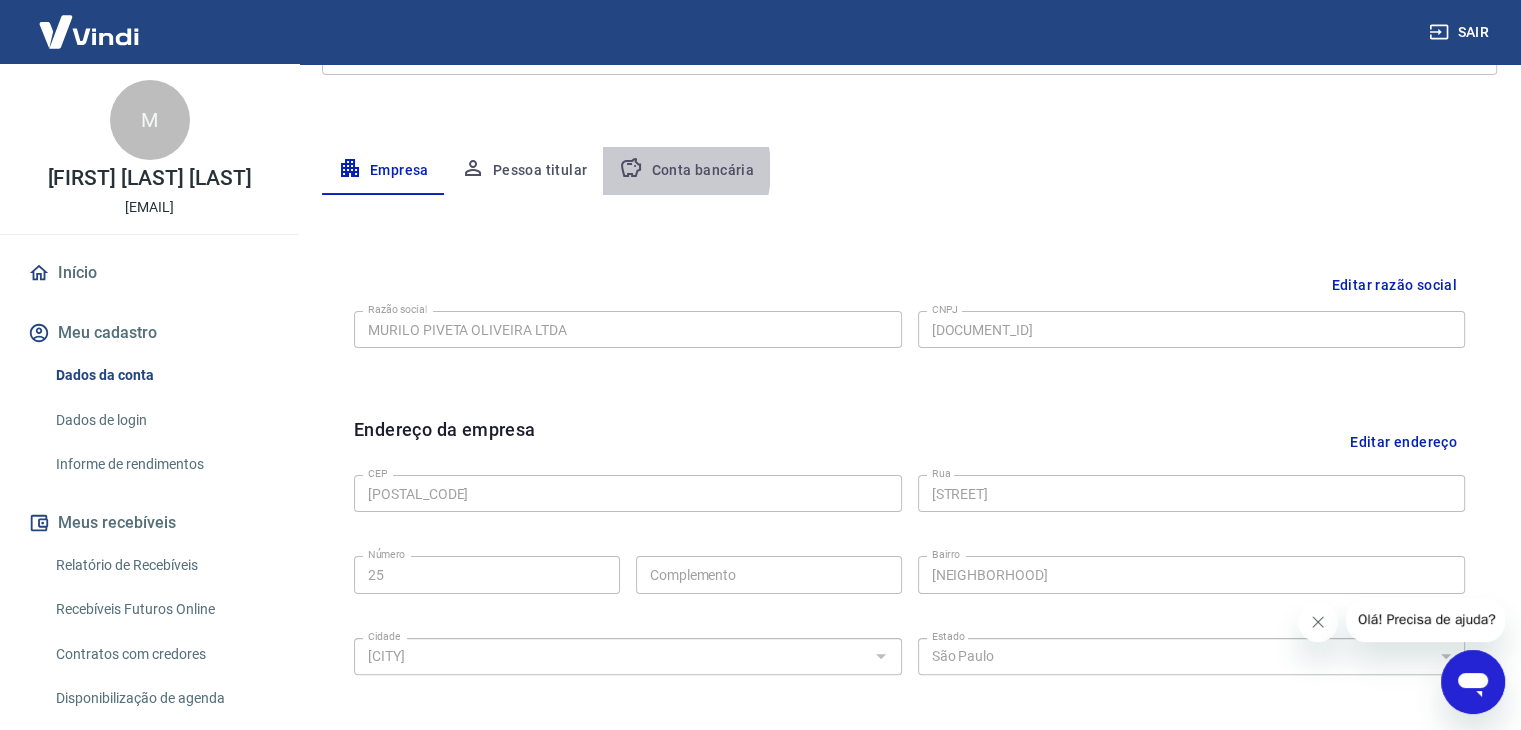 click on "Conta bancária" at bounding box center (686, 171) 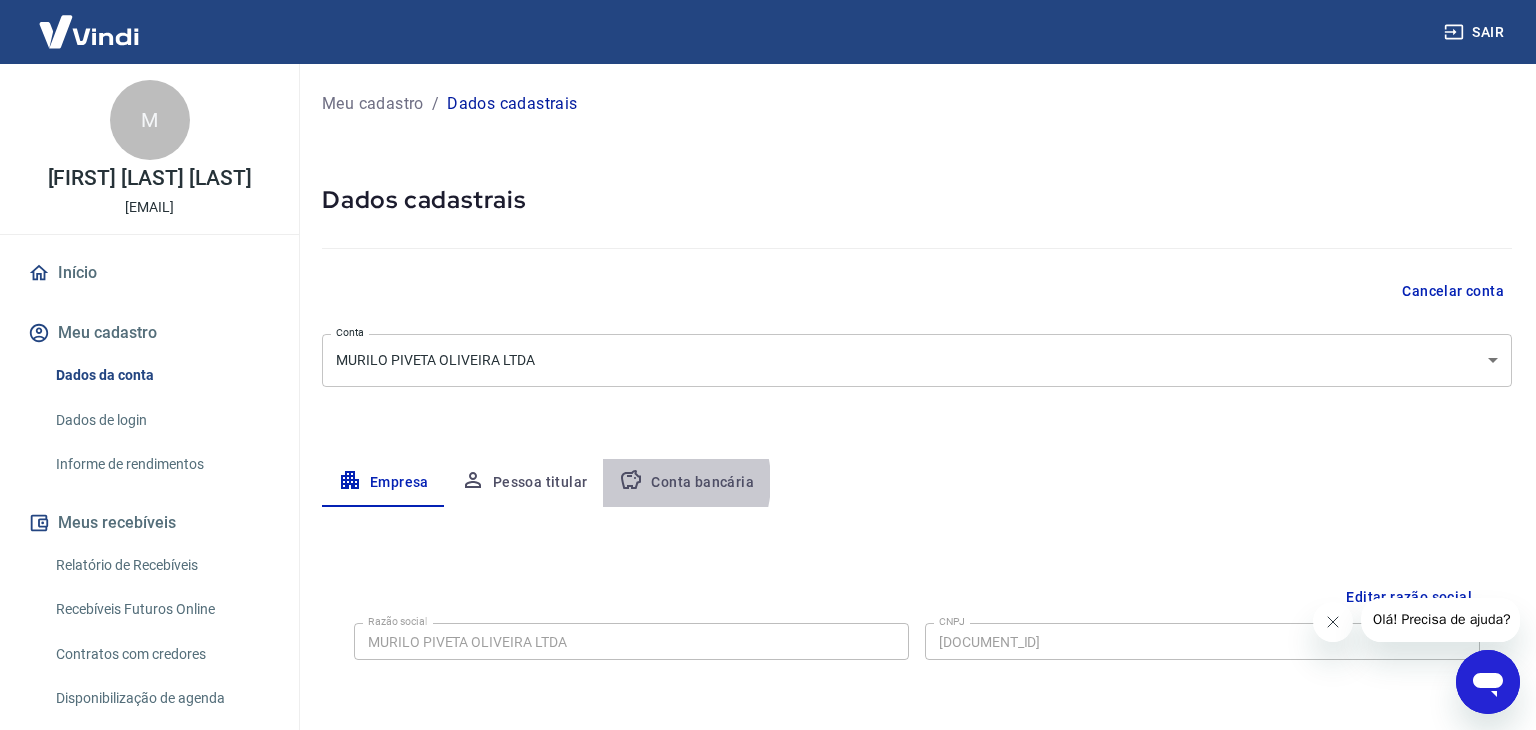 select on "1" 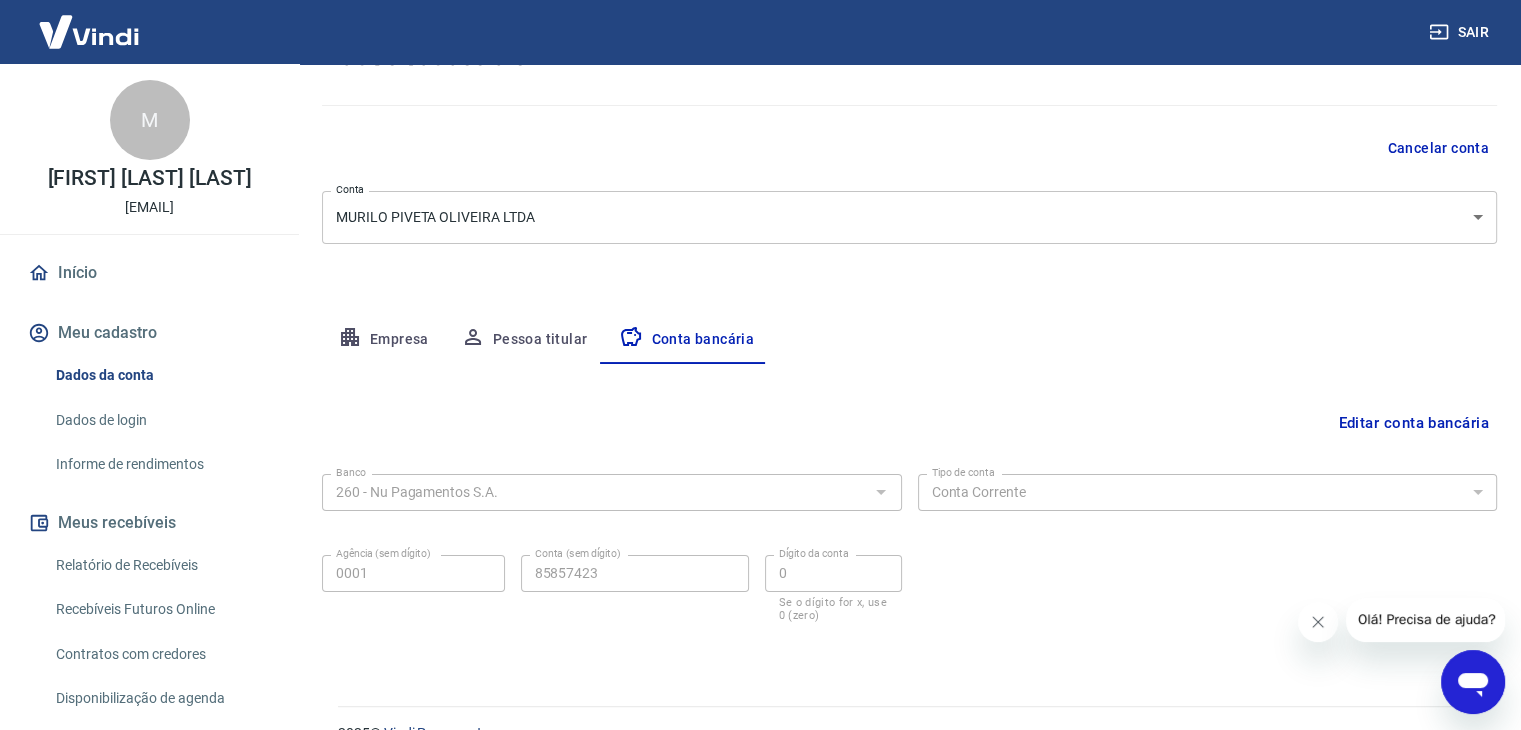 scroll, scrollTop: 180, scrollLeft: 0, axis: vertical 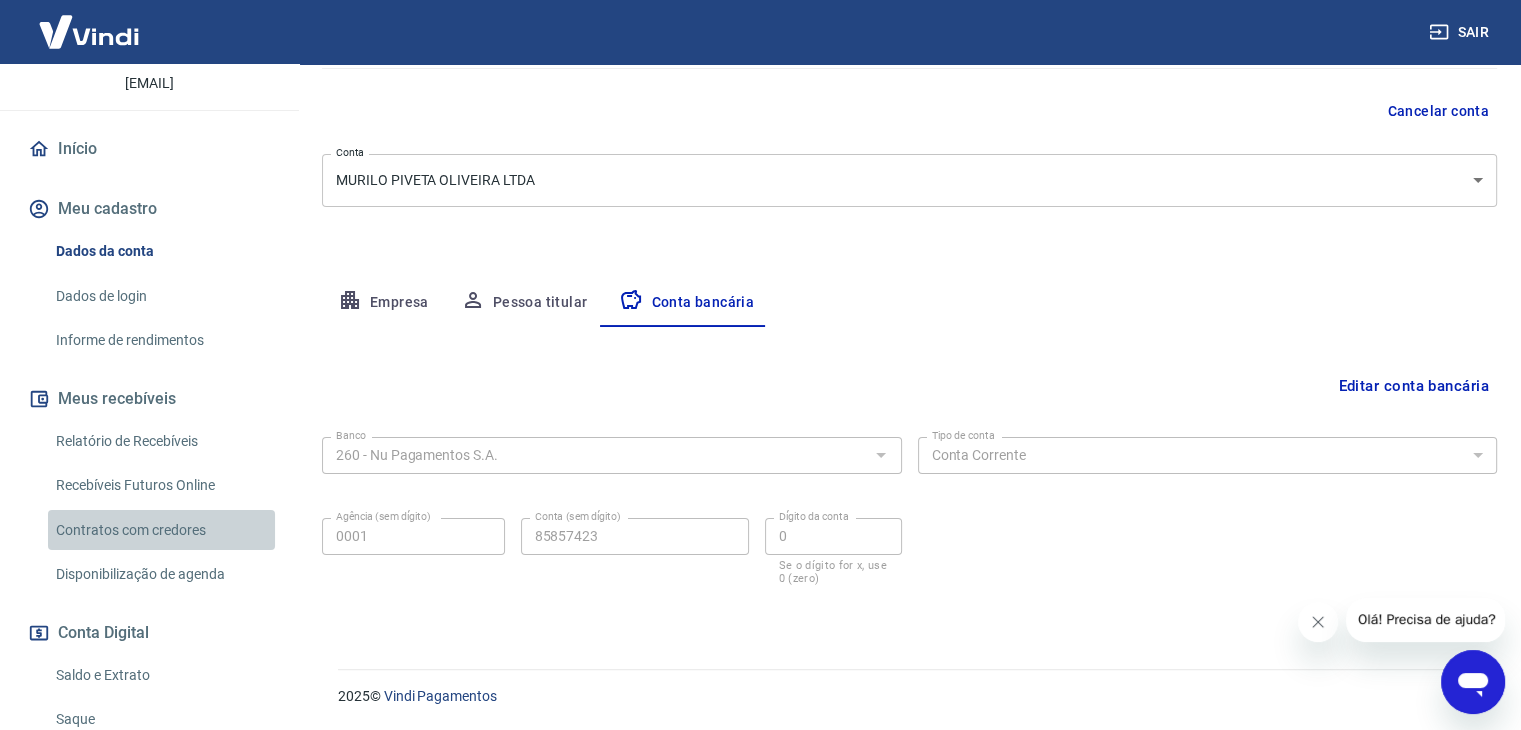 click on "Contratos com credores" at bounding box center (161, 530) 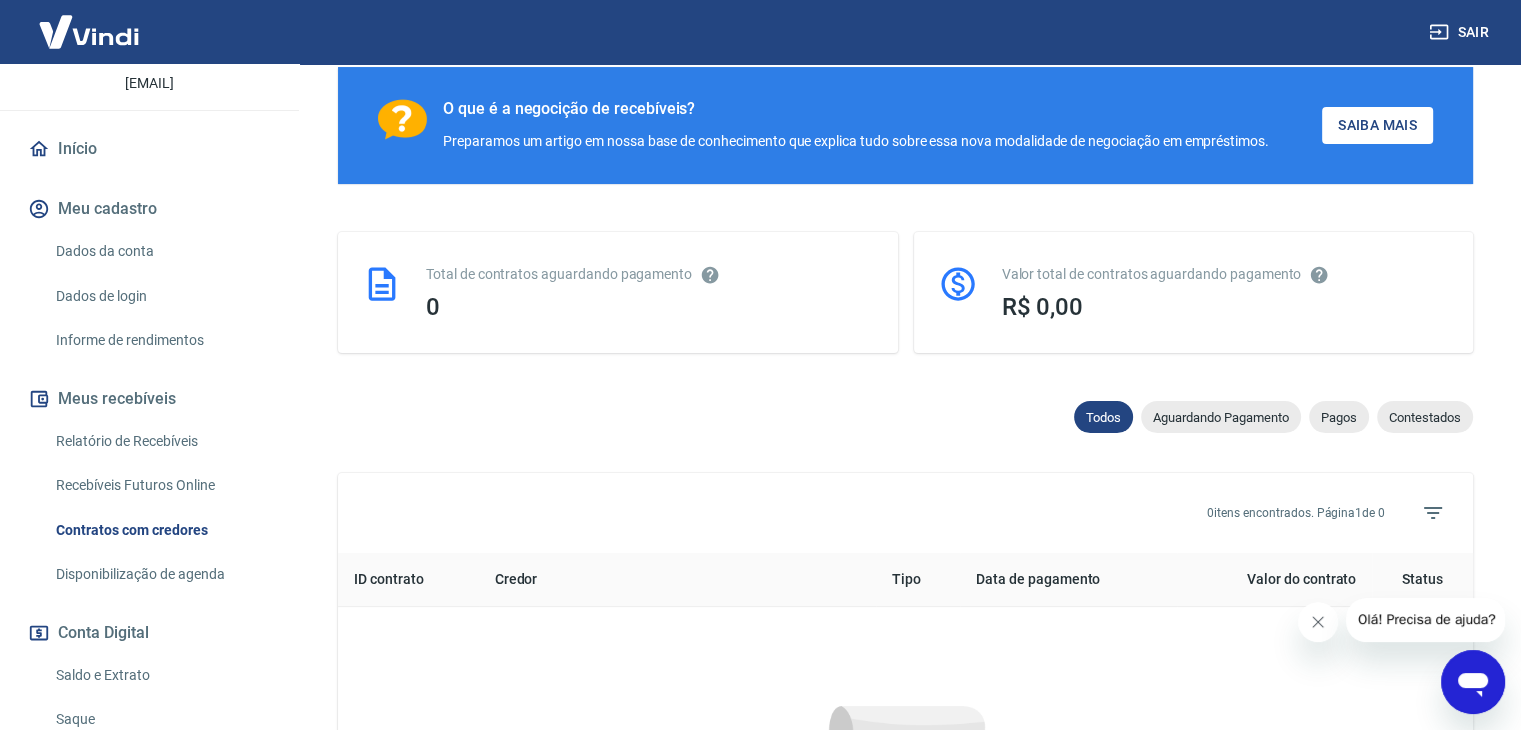 scroll, scrollTop: 899, scrollLeft: 0, axis: vertical 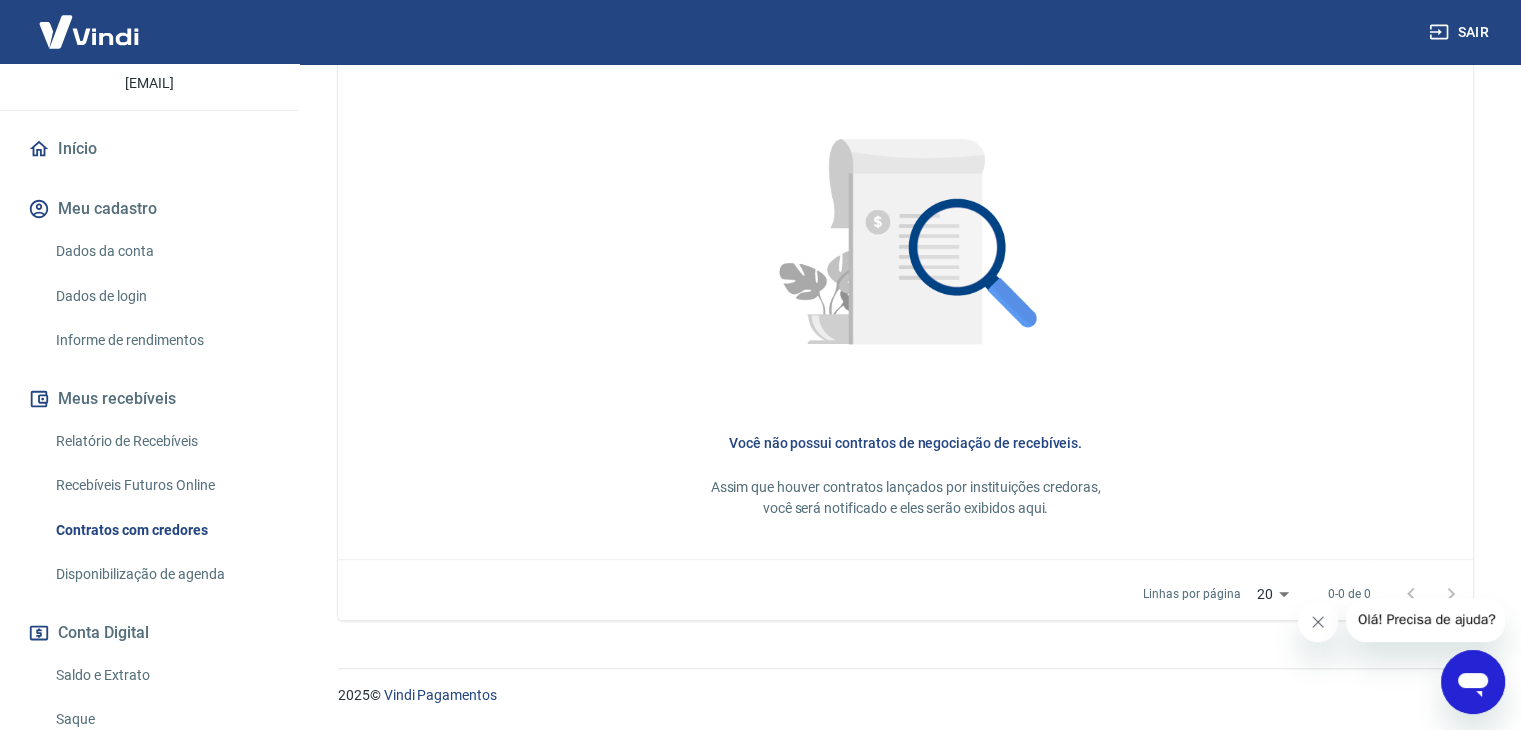click on "Recebíveis Futuros Online" at bounding box center [161, 485] 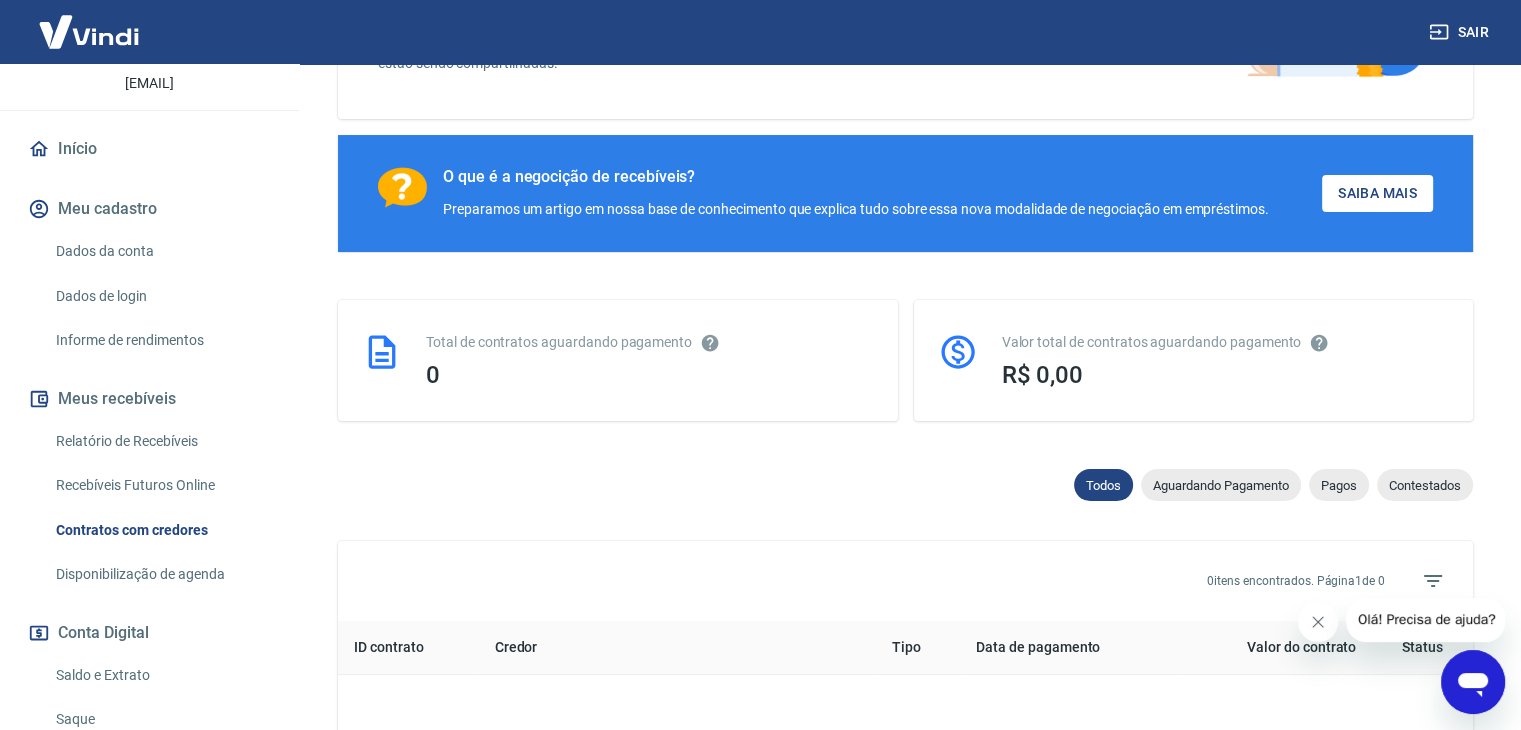 scroll, scrollTop: 0, scrollLeft: 0, axis: both 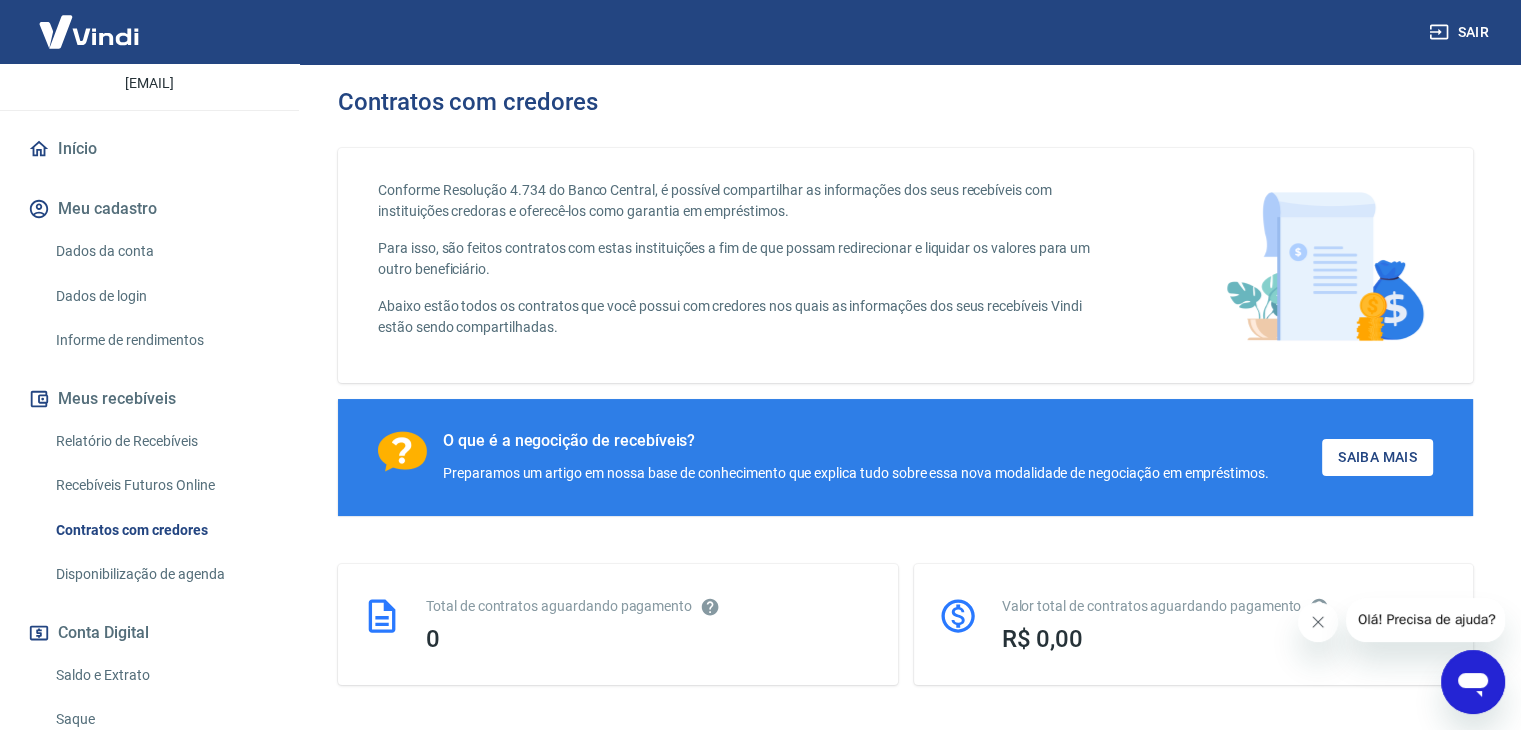 click on "Início" at bounding box center (149, 149) 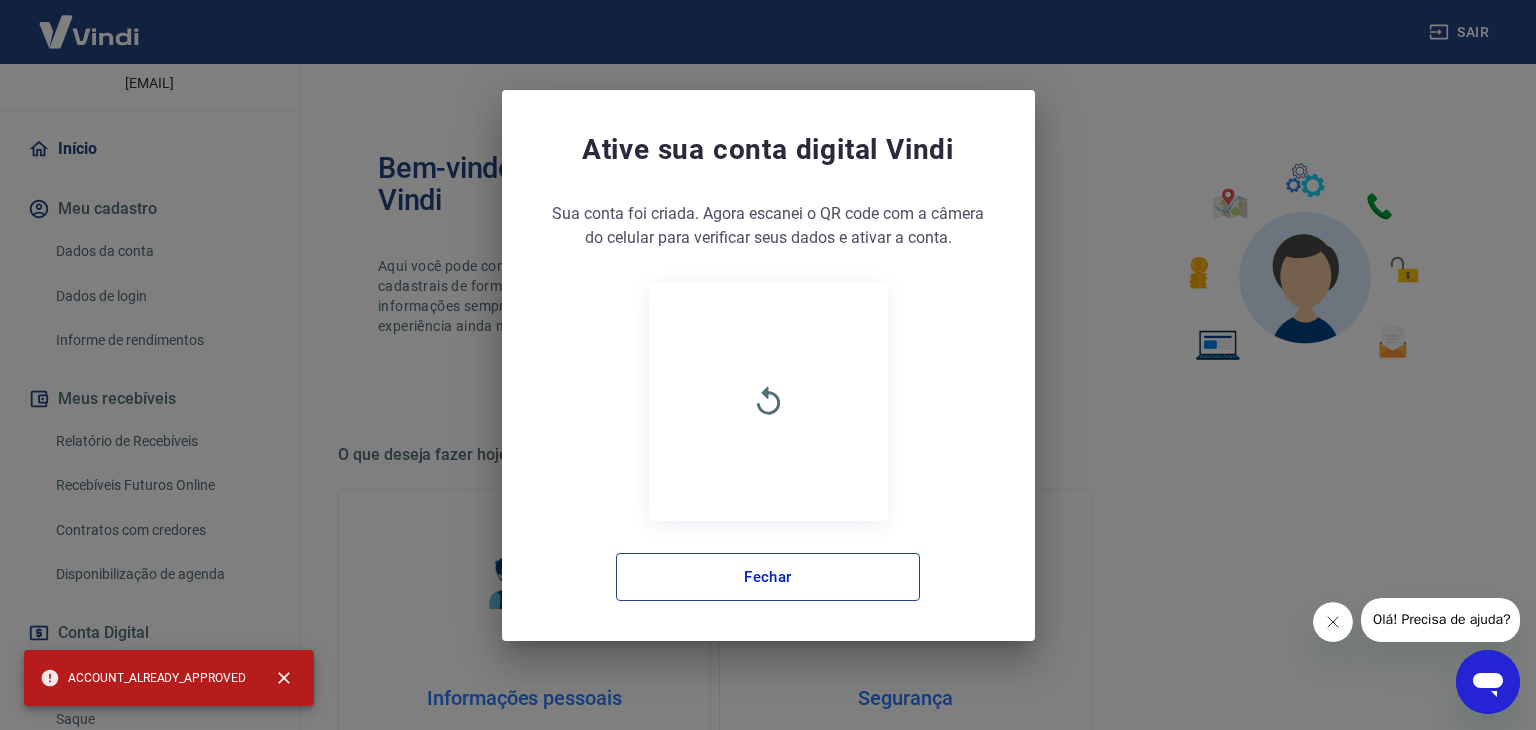 click on "Fechar" at bounding box center (768, 577) 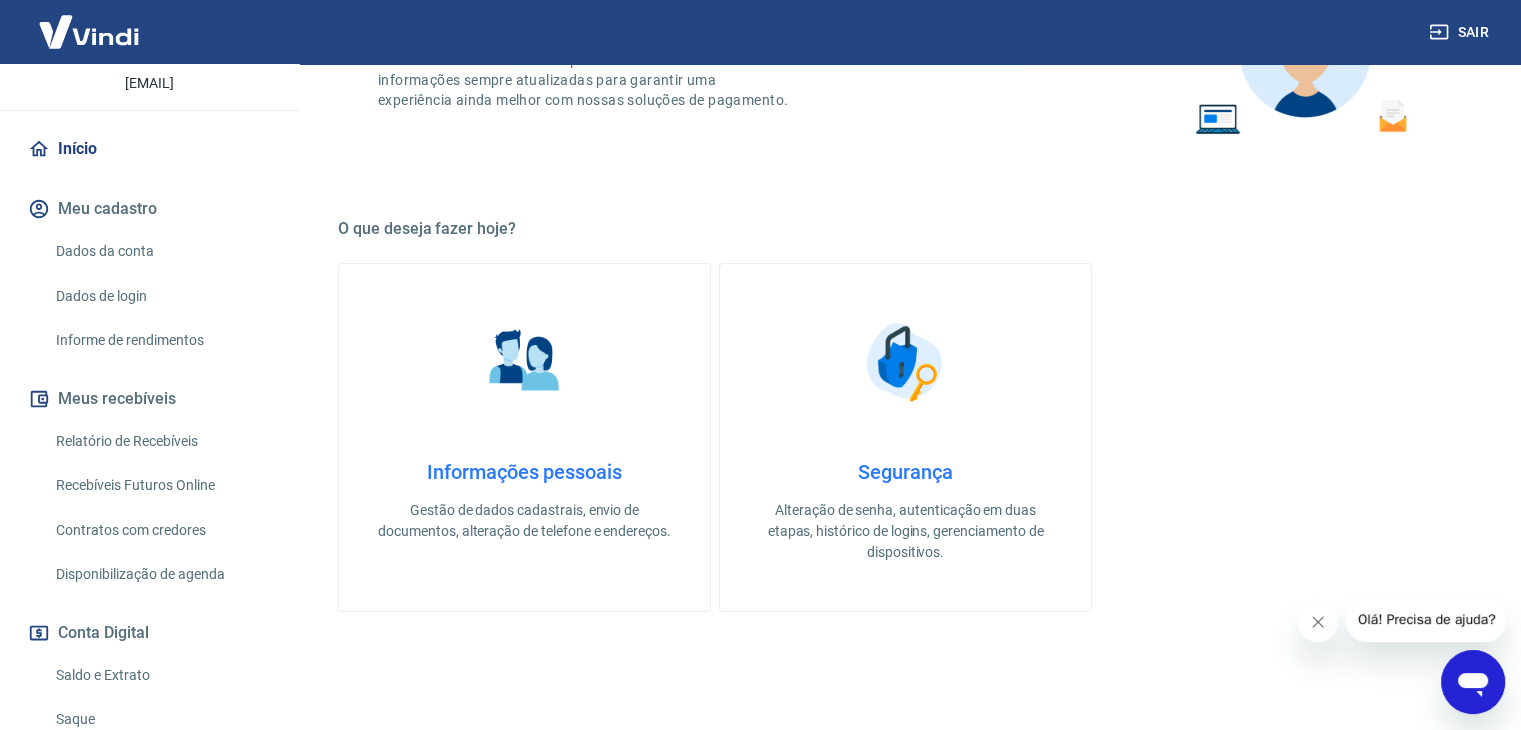 scroll, scrollTop: 228, scrollLeft: 0, axis: vertical 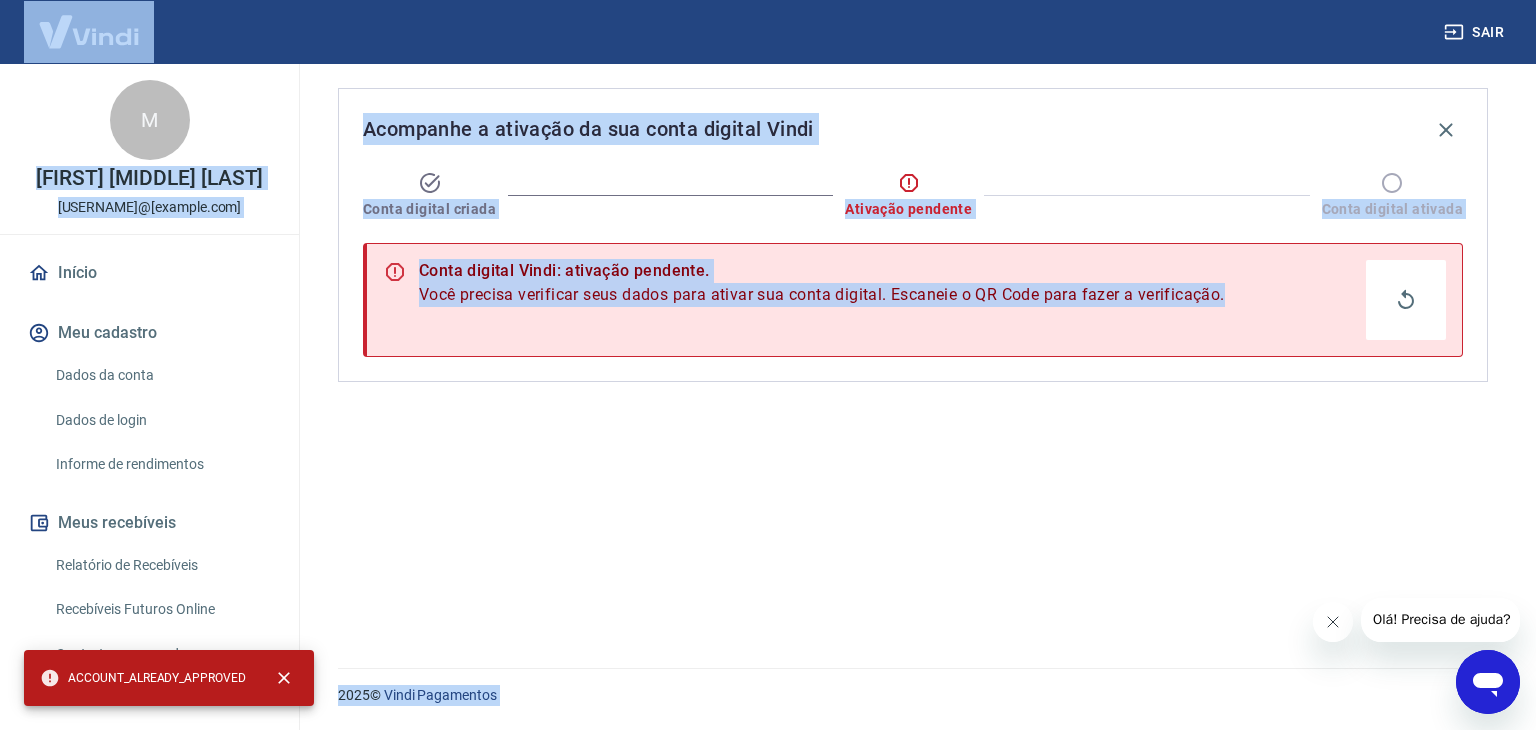 drag, startPoint x: 66, startPoint y: 678, endPoint x: 247, endPoint y: 687, distance: 181.22362 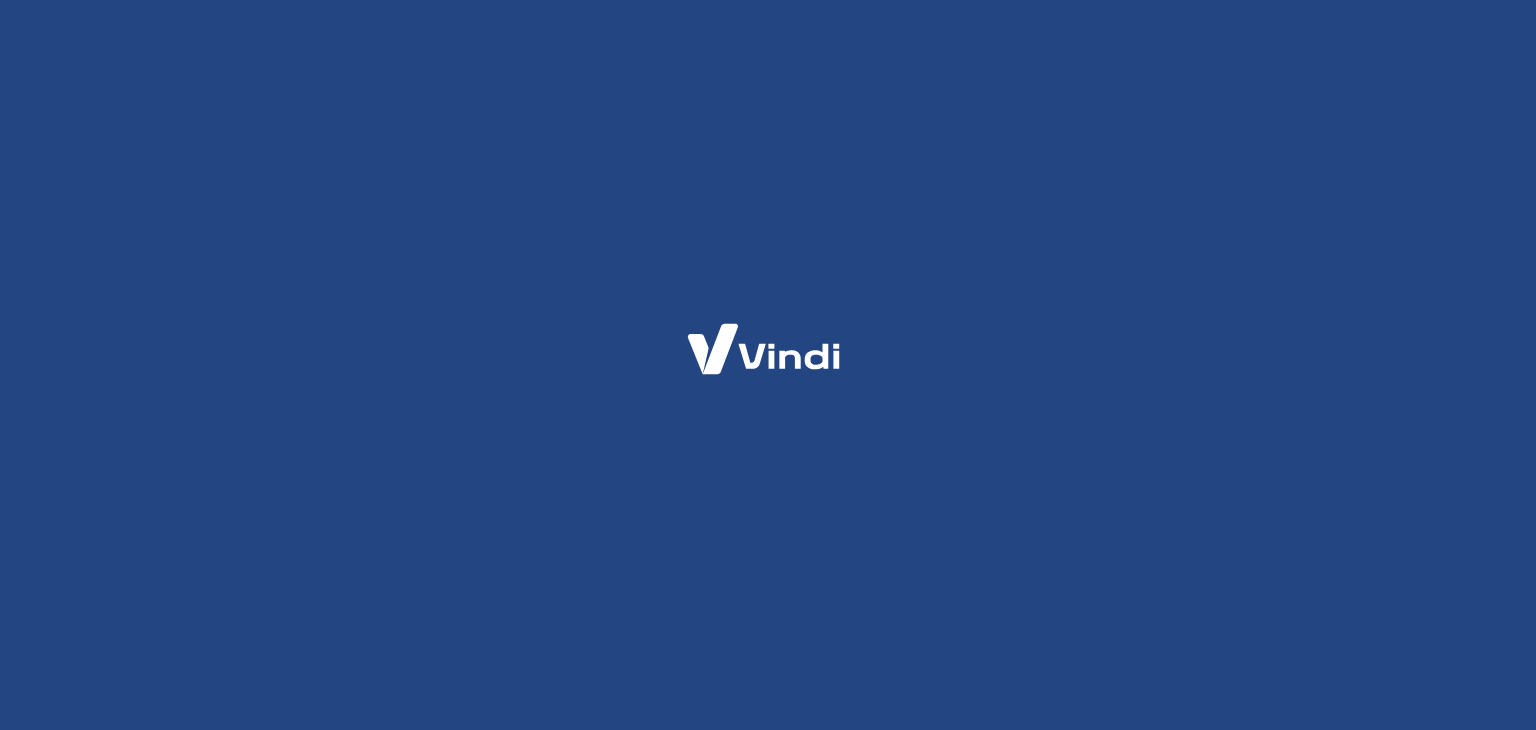 scroll, scrollTop: 0, scrollLeft: 0, axis: both 